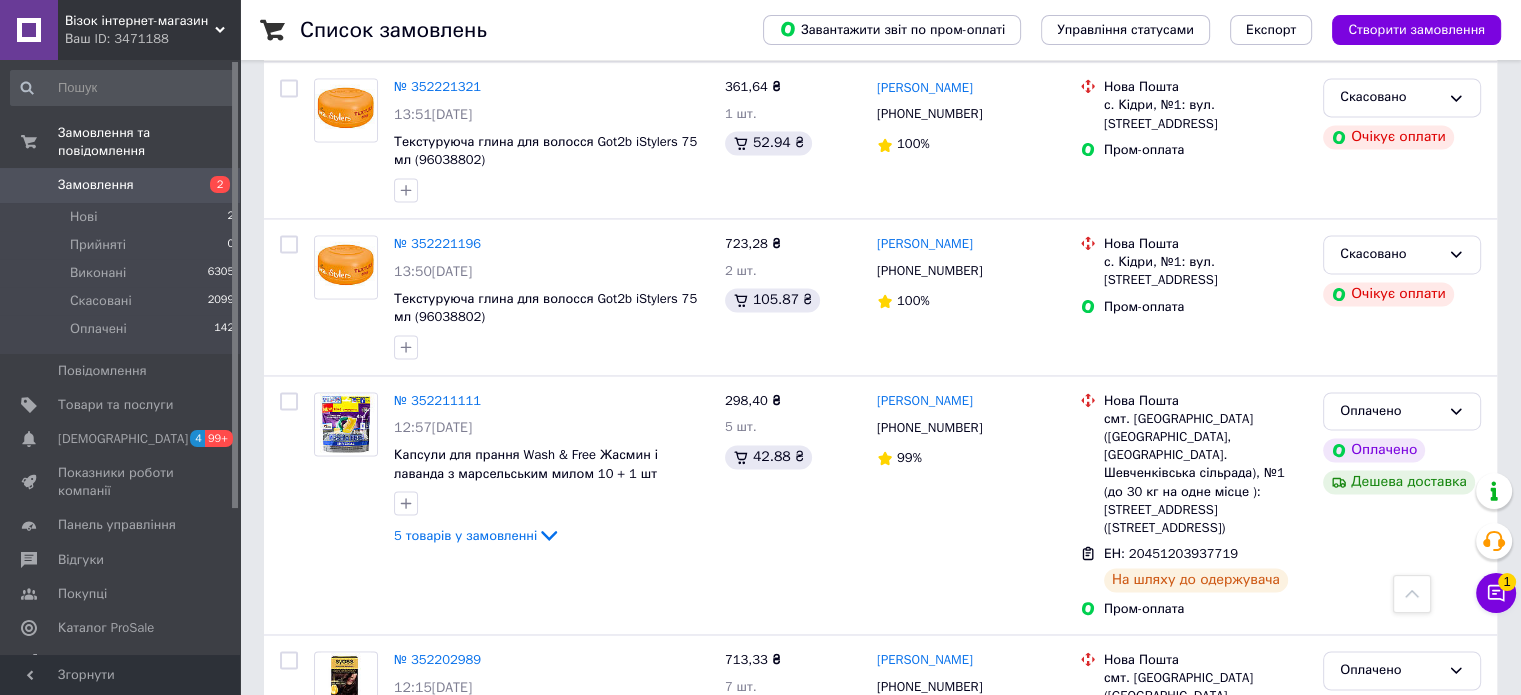 scroll, scrollTop: 3600, scrollLeft: 0, axis: vertical 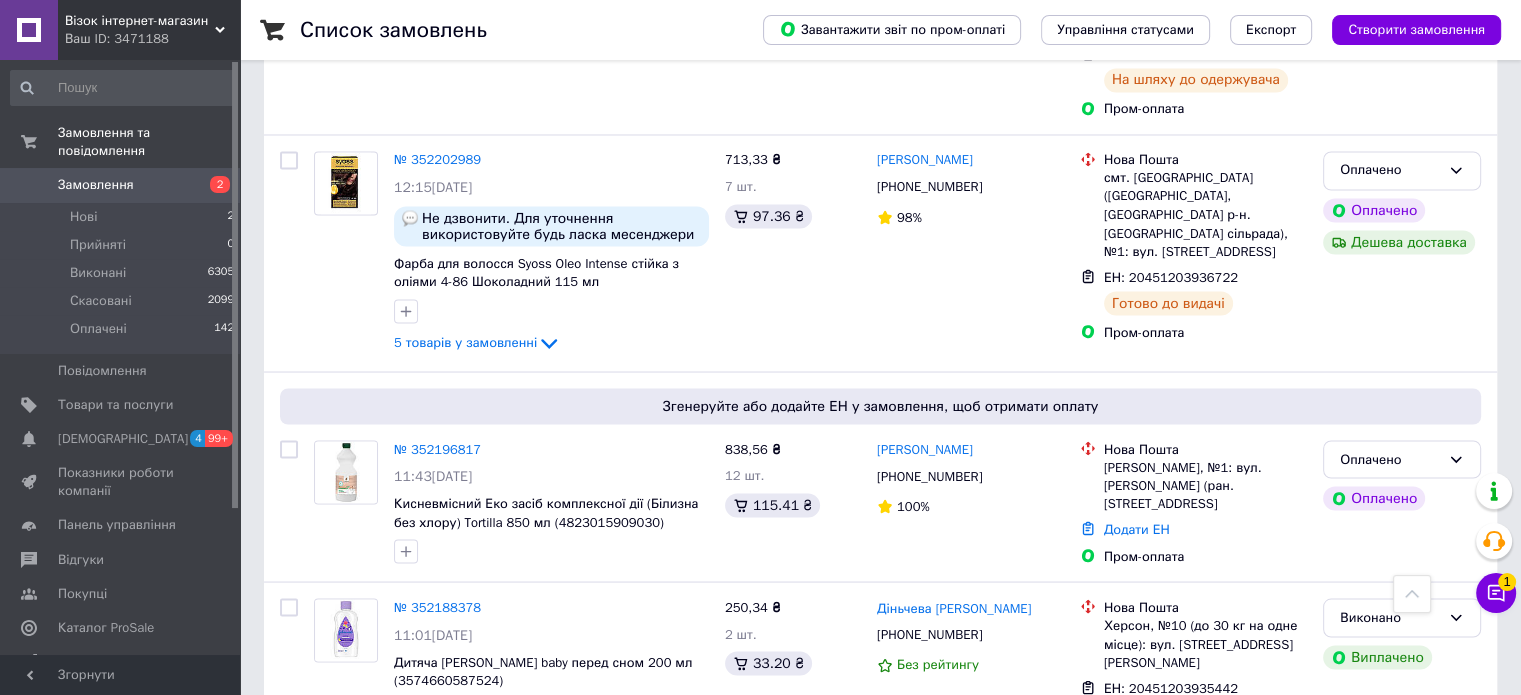 click on "2" at bounding box center [327, 815] 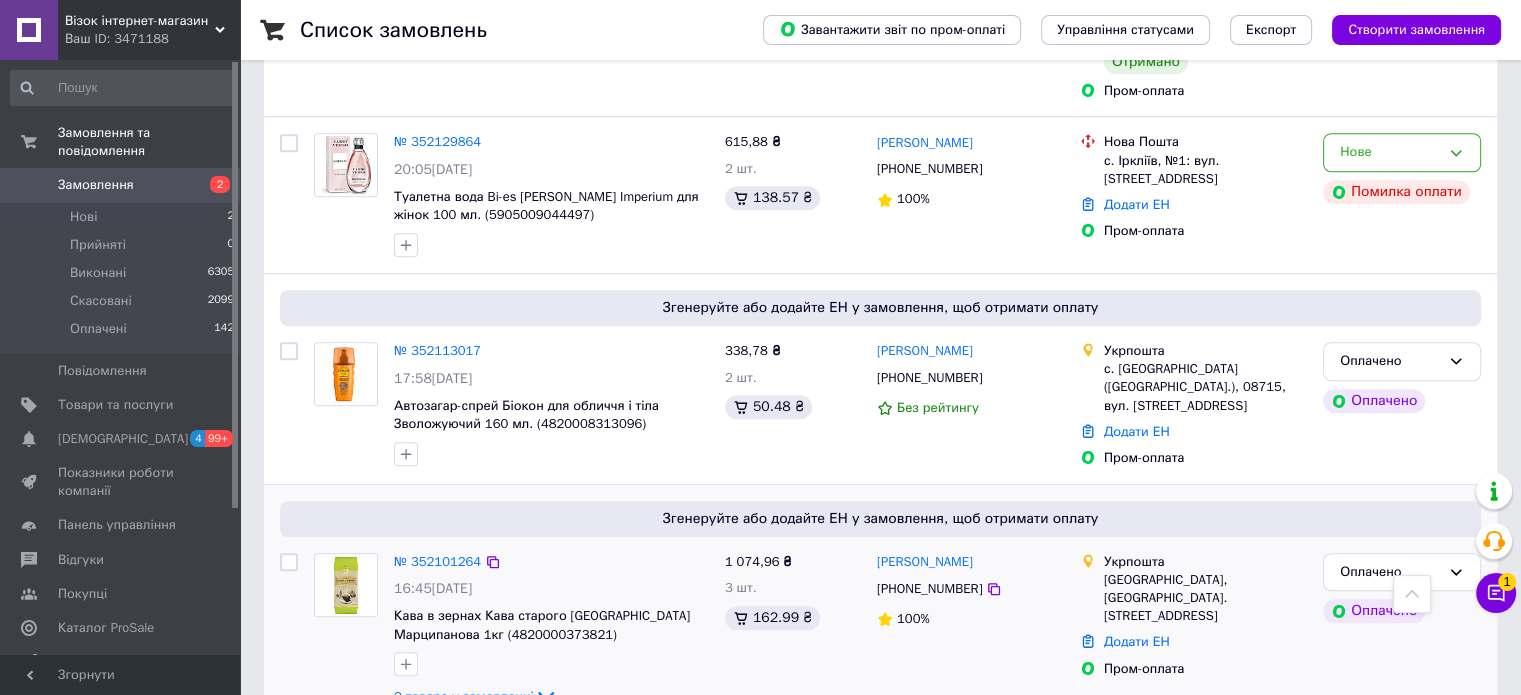 scroll, scrollTop: 1600, scrollLeft: 0, axis: vertical 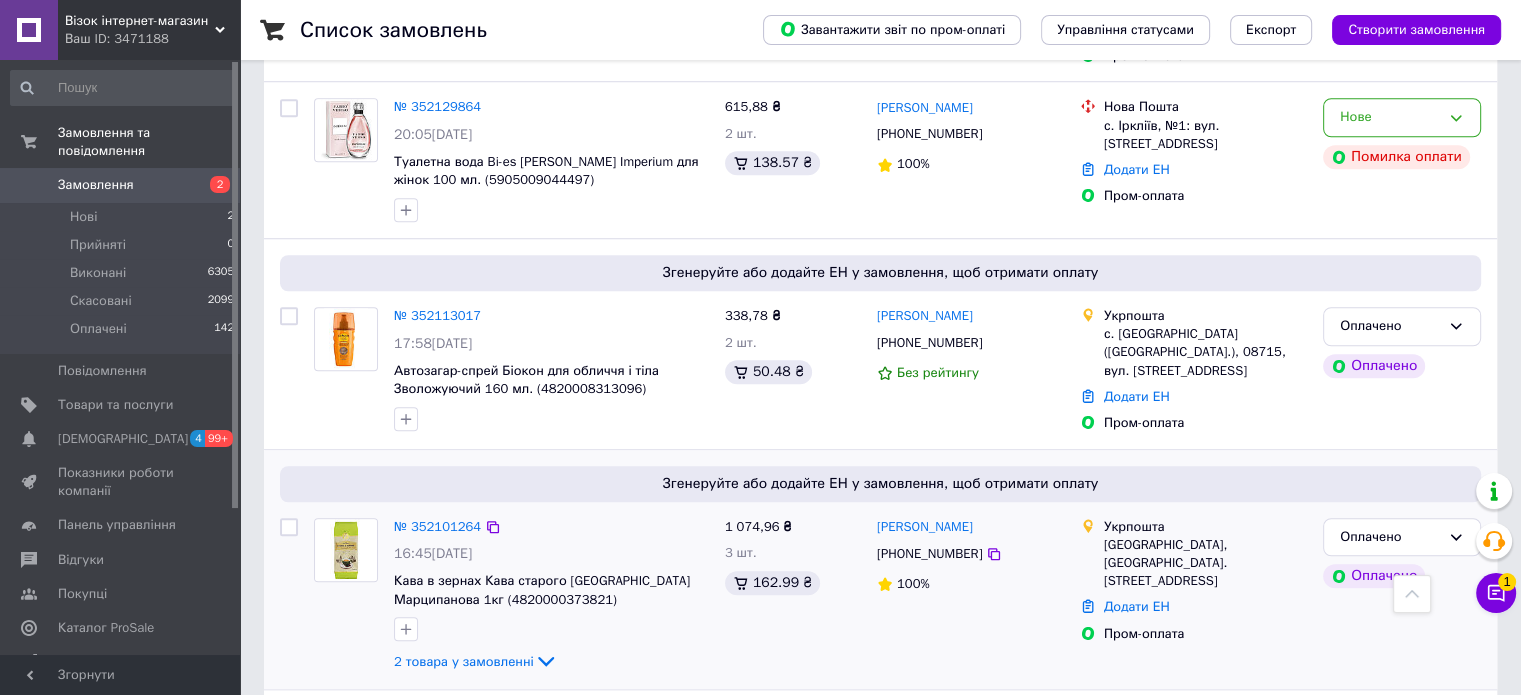 drag, startPoint x: 1122, startPoint y: 529, endPoint x: 1106, endPoint y: 557, distance: 32.24903 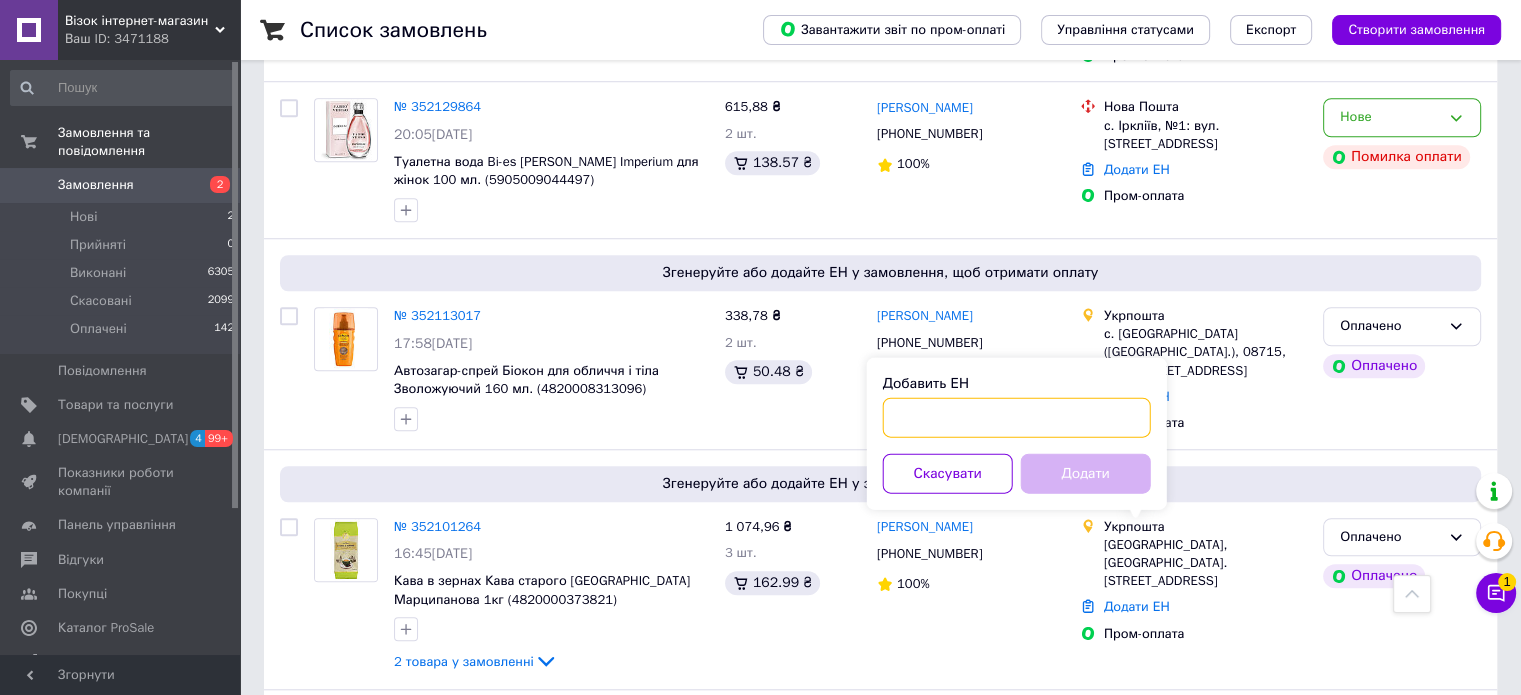 click on "Добавить ЕН" at bounding box center (1017, 417) 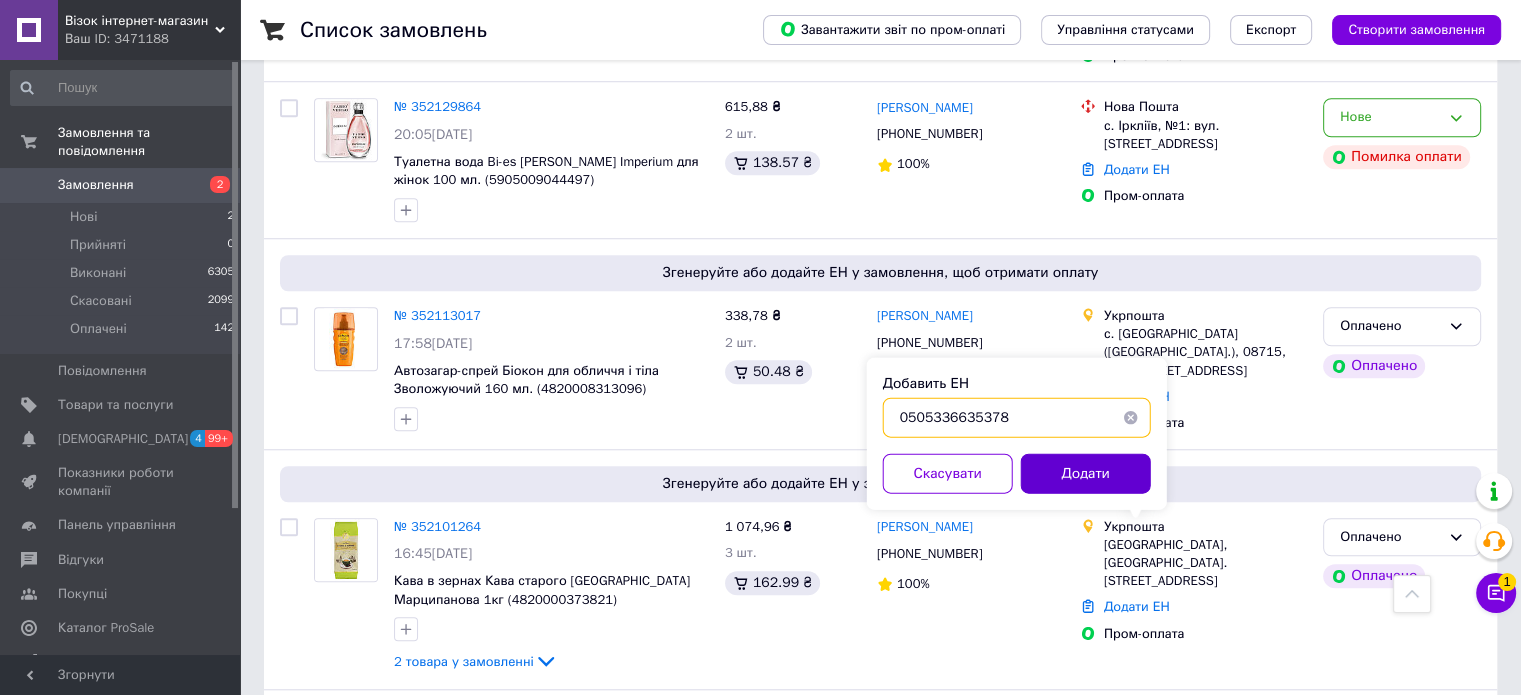 type on "0505336635378" 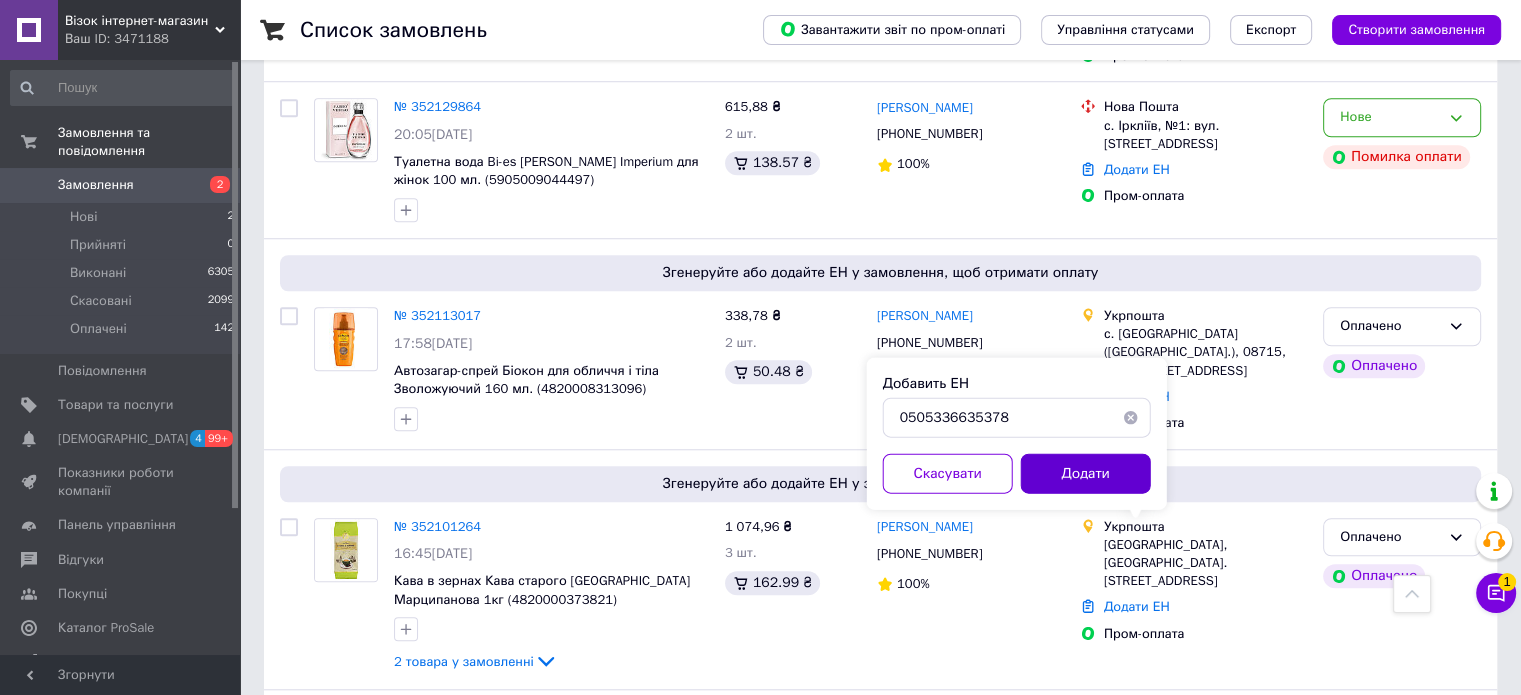 click on "Додати" at bounding box center [1086, 473] 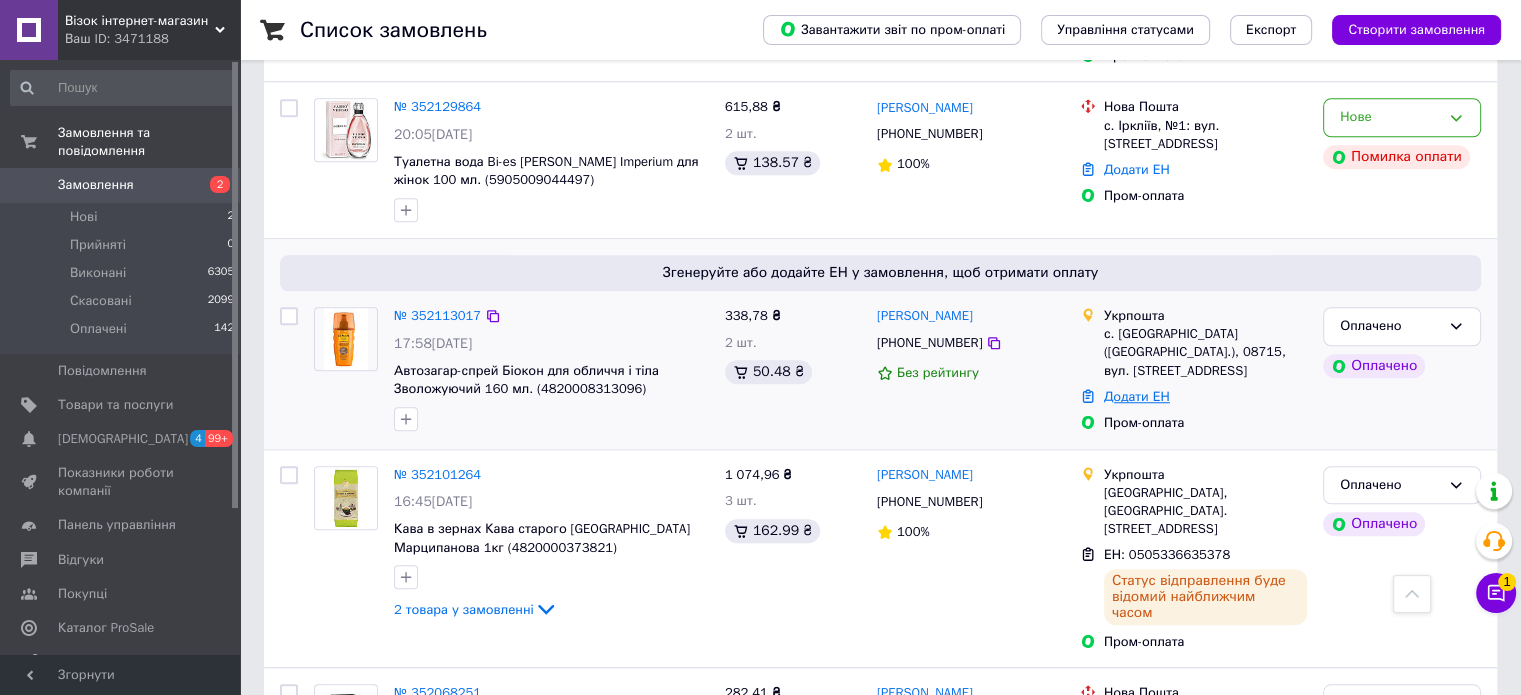 click on "Додати ЕН" at bounding box center [1137, 396] 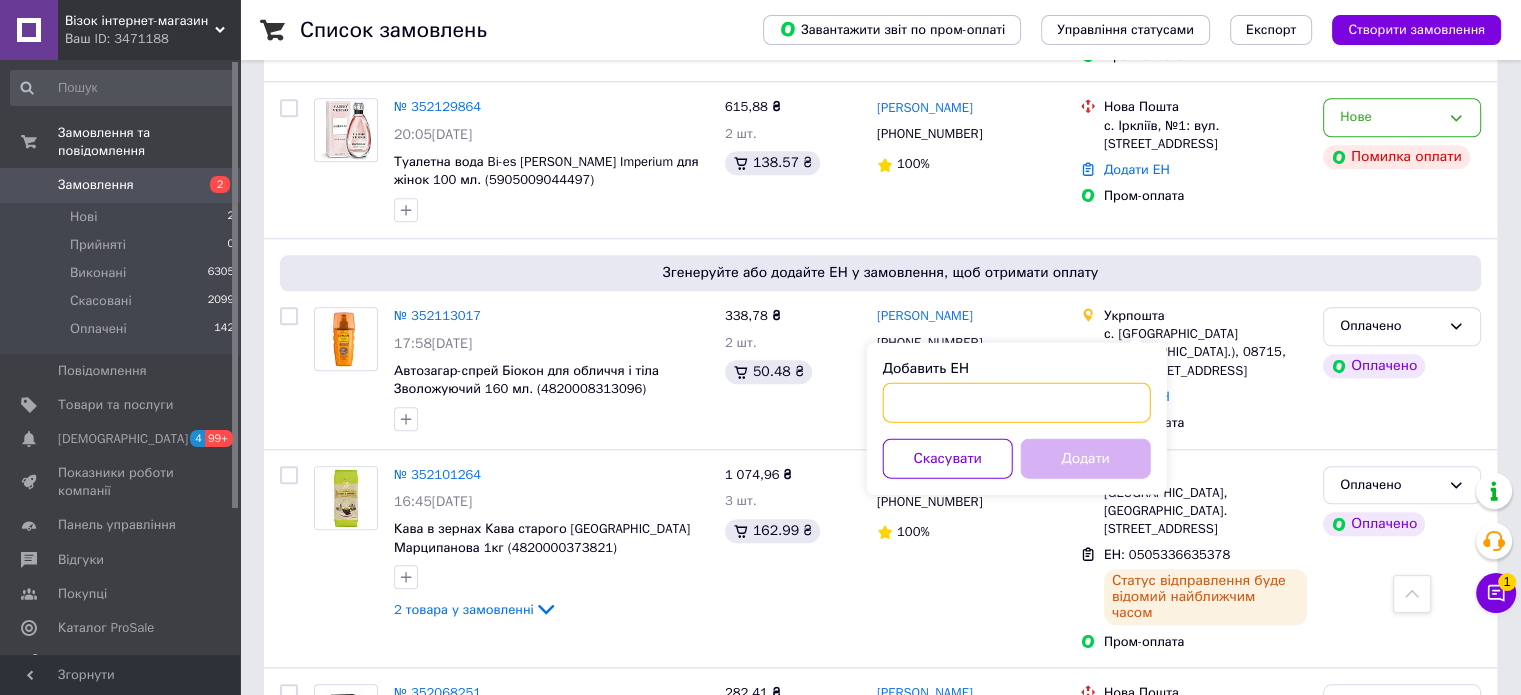 click on "Добавить ЕН" at bounding box center [1017, 402] 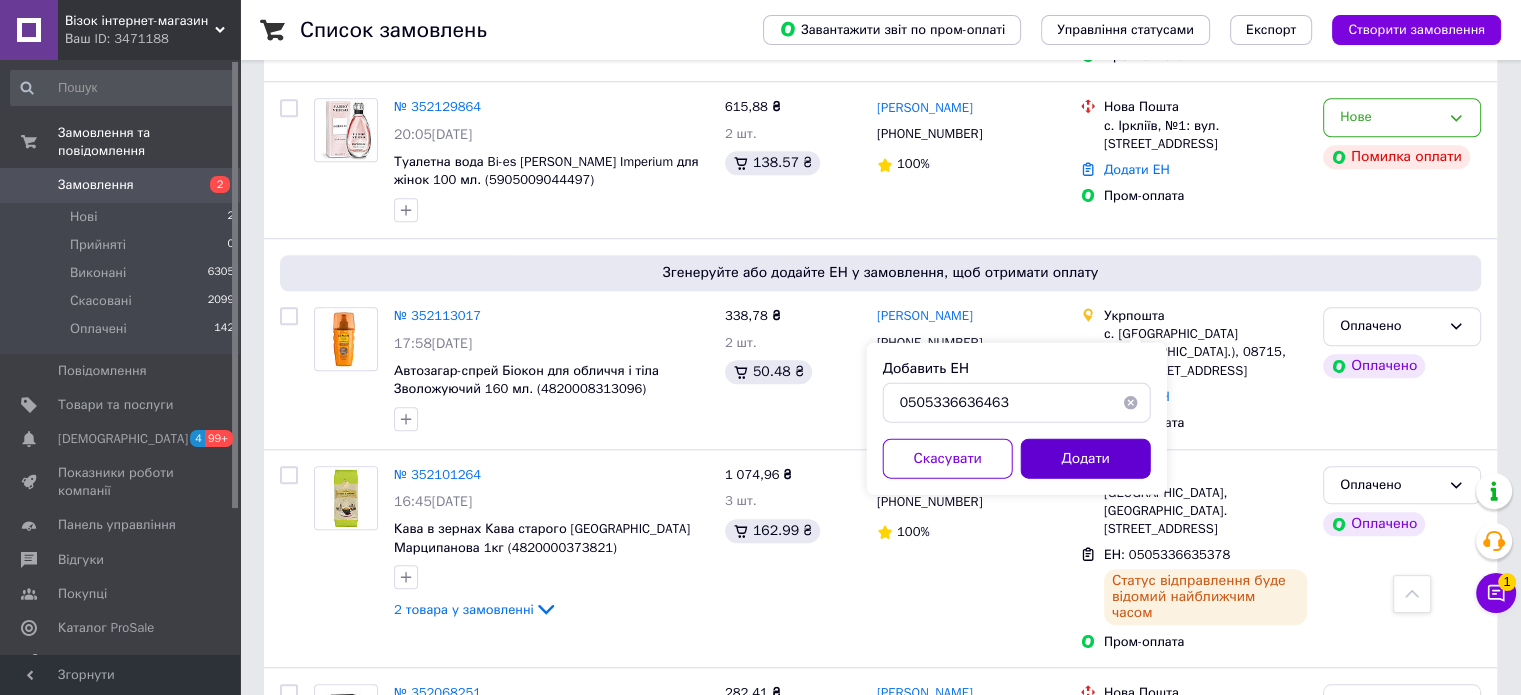 click on "Додати" at bounding box center (1086, 458) 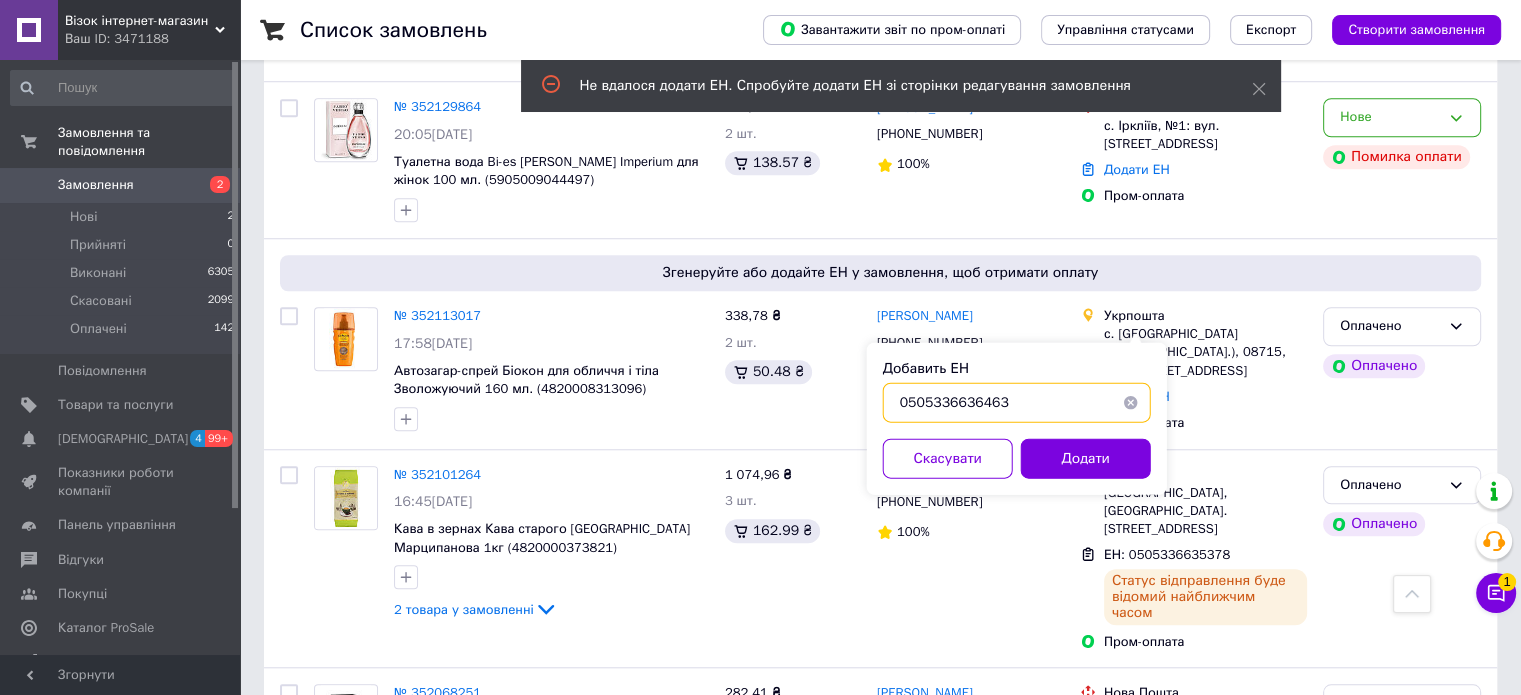 drag, startPoint x: 1044, startPoint y: 385, endPoint x: 1055, endPoint y: 408, distance: 25.495098 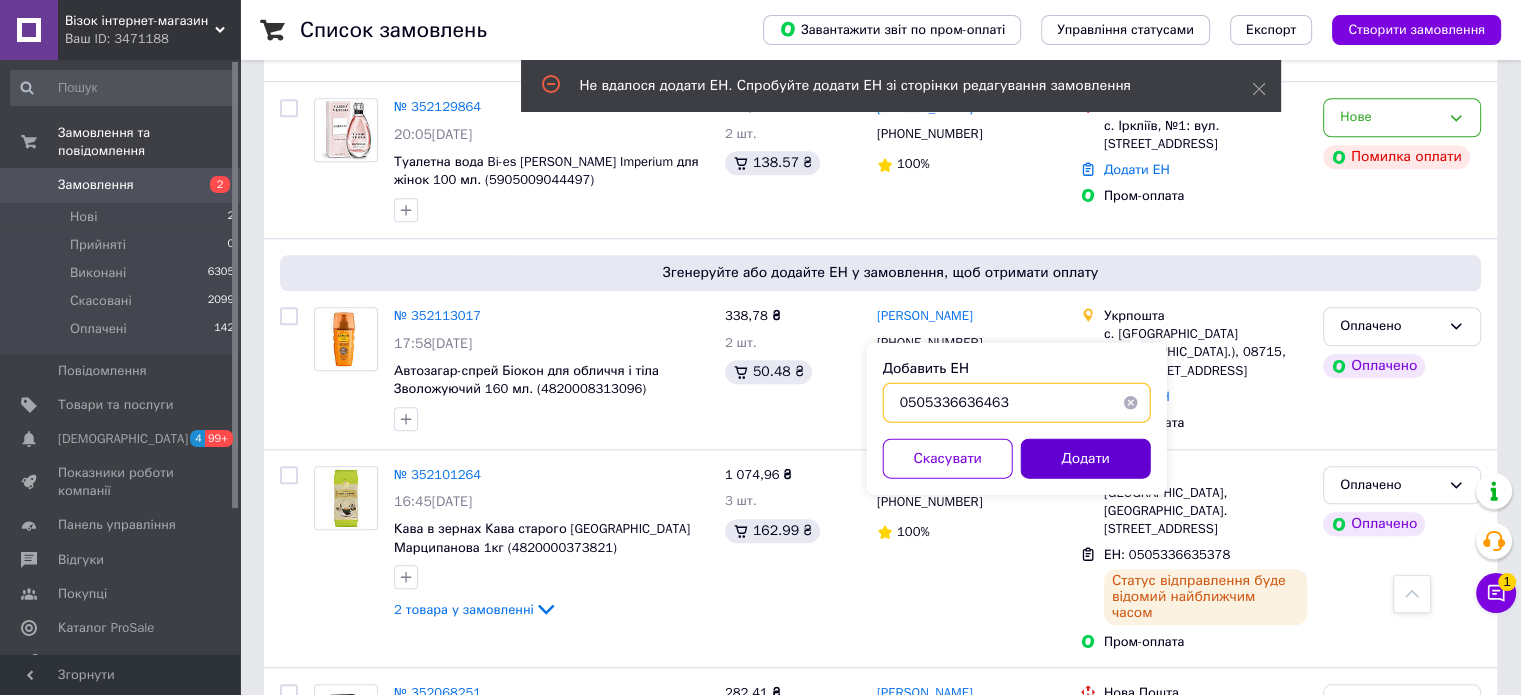 type on "0505336636463" 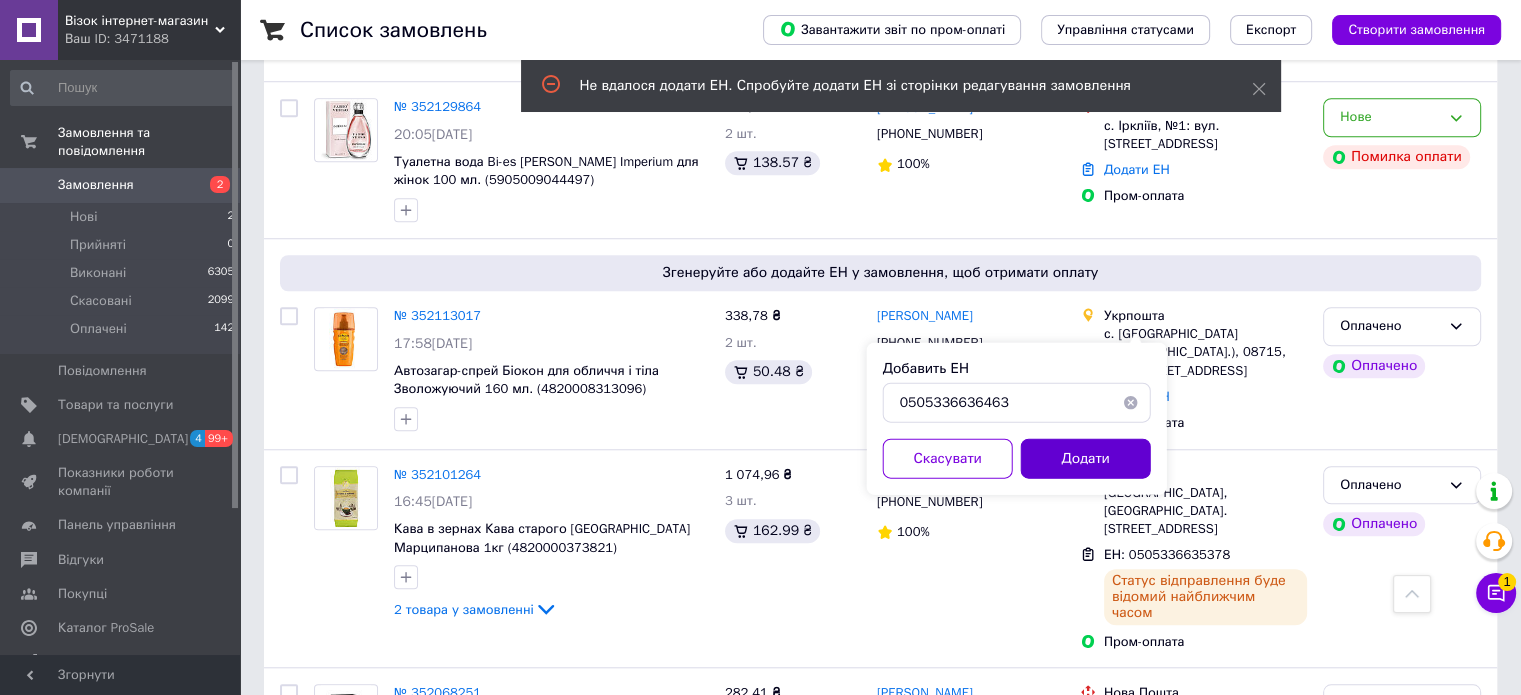 click on "Додати" at bounding box center (1086, 458) 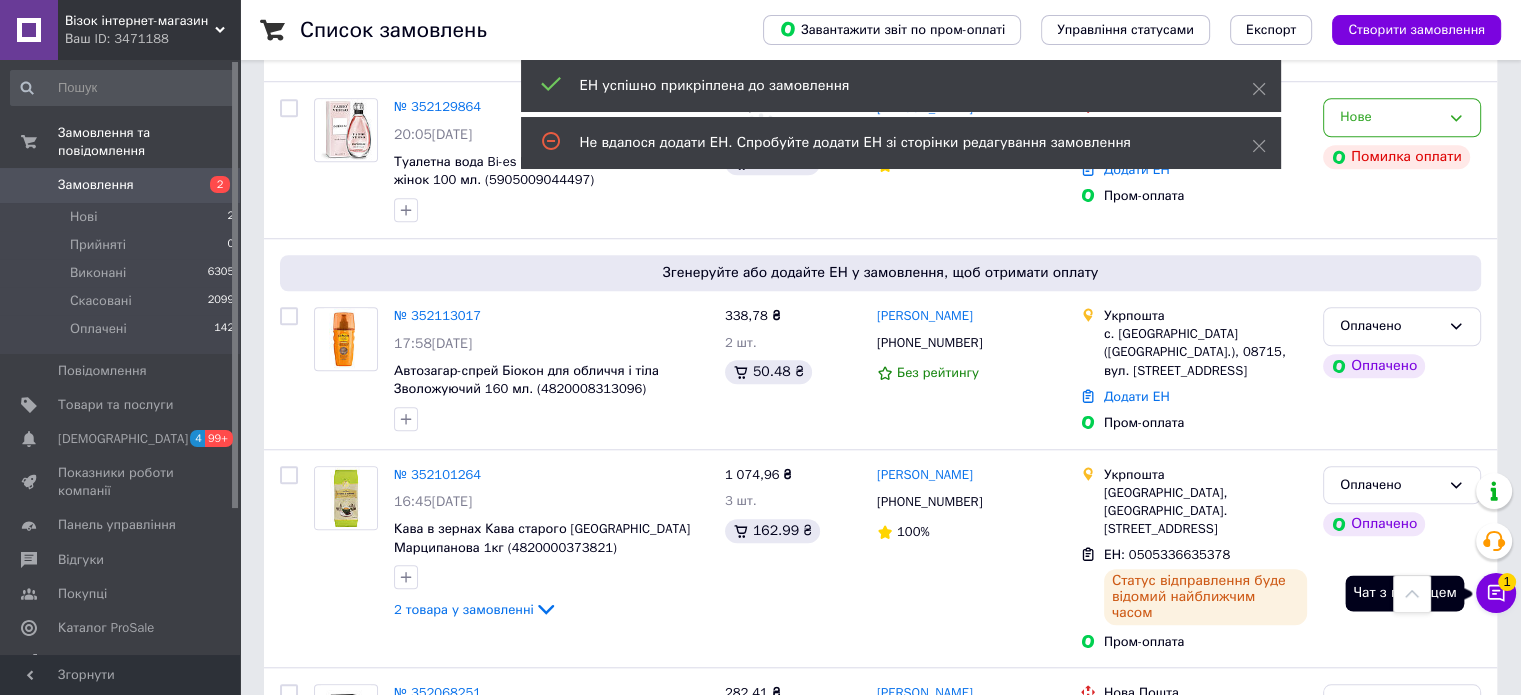 click 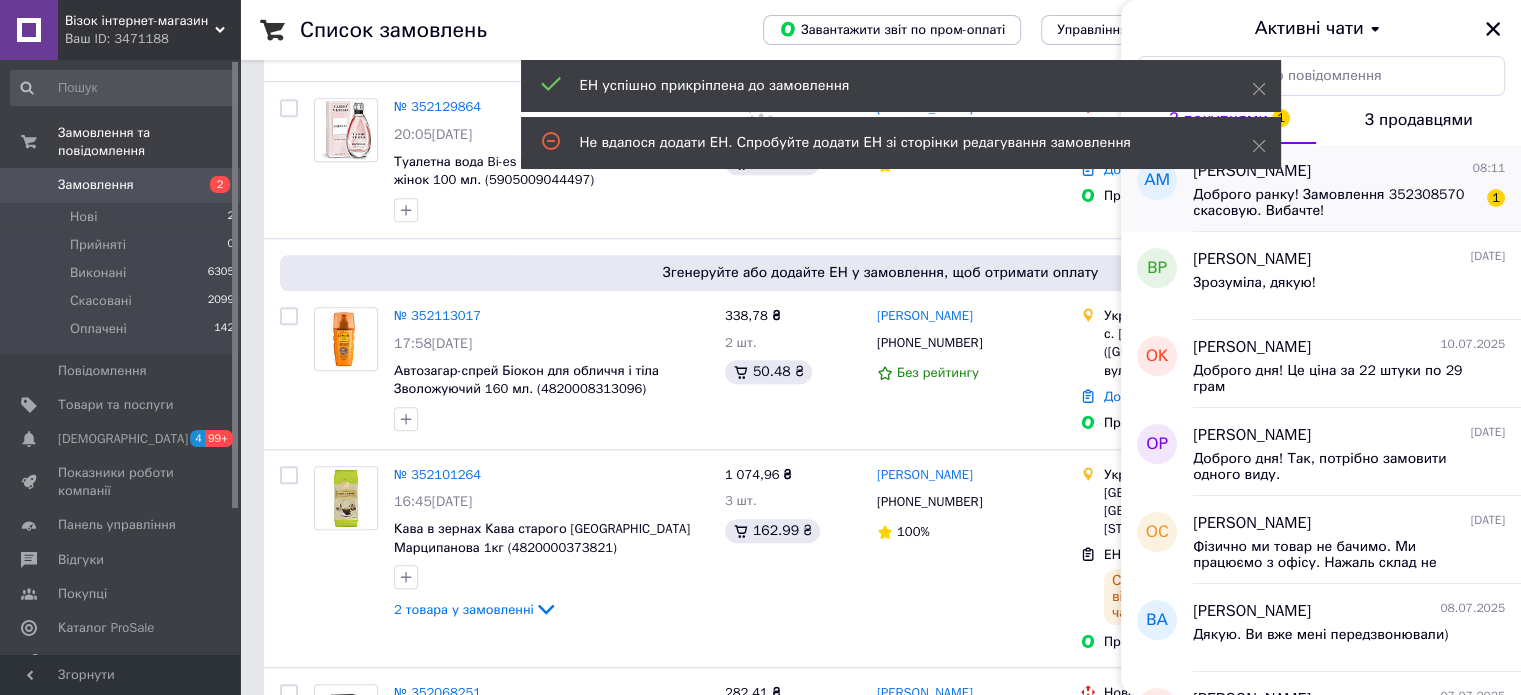 click on "[PERSON_NAME] 08:11" at bounding box center (1349, 171) 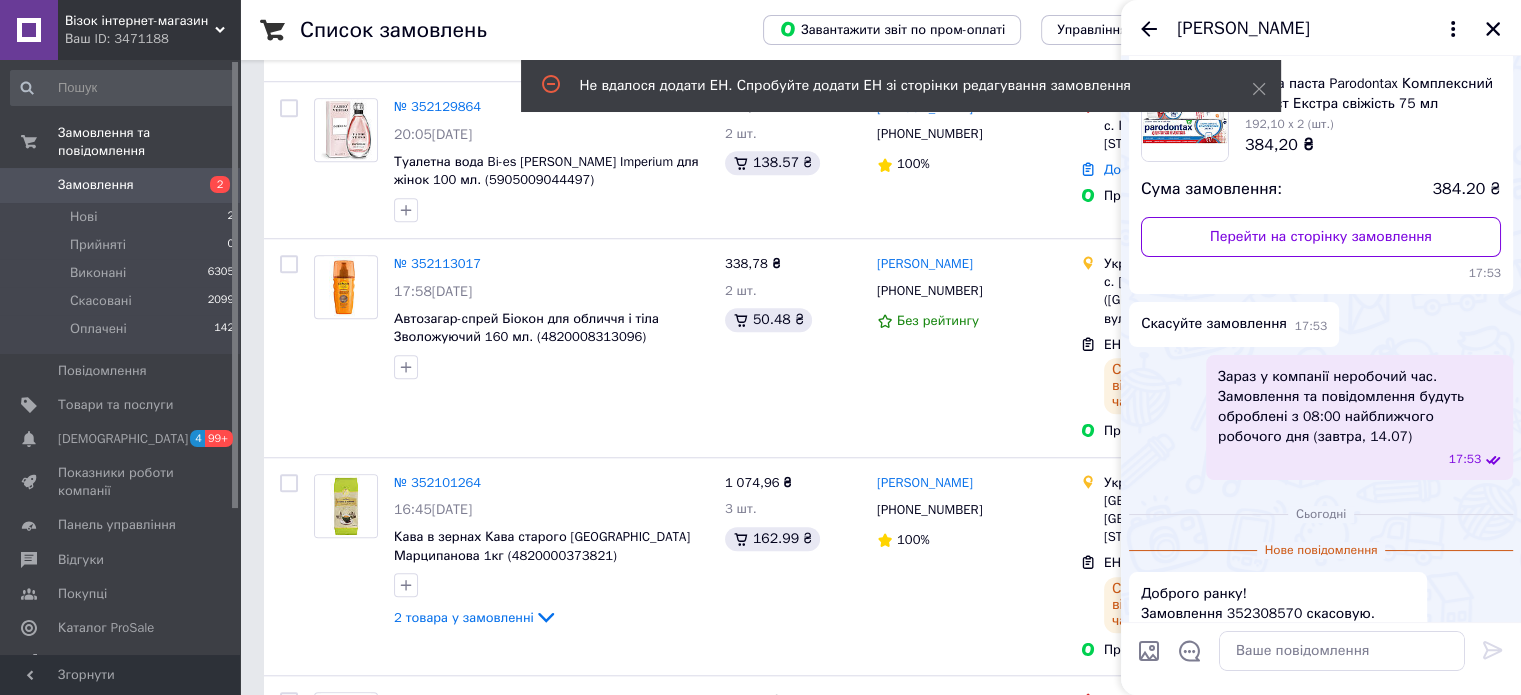 scroll, scrollTop: 0, scrollLeft: 0, axis: both 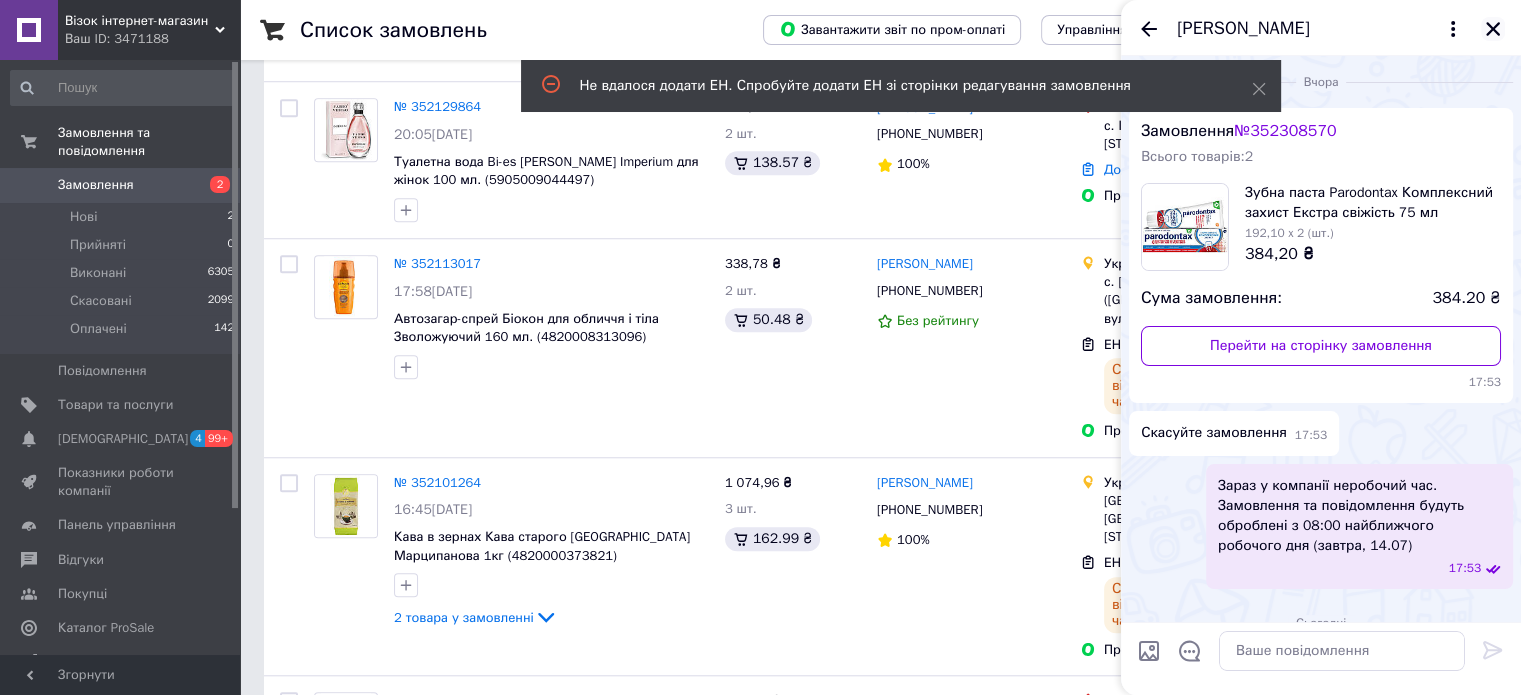 click 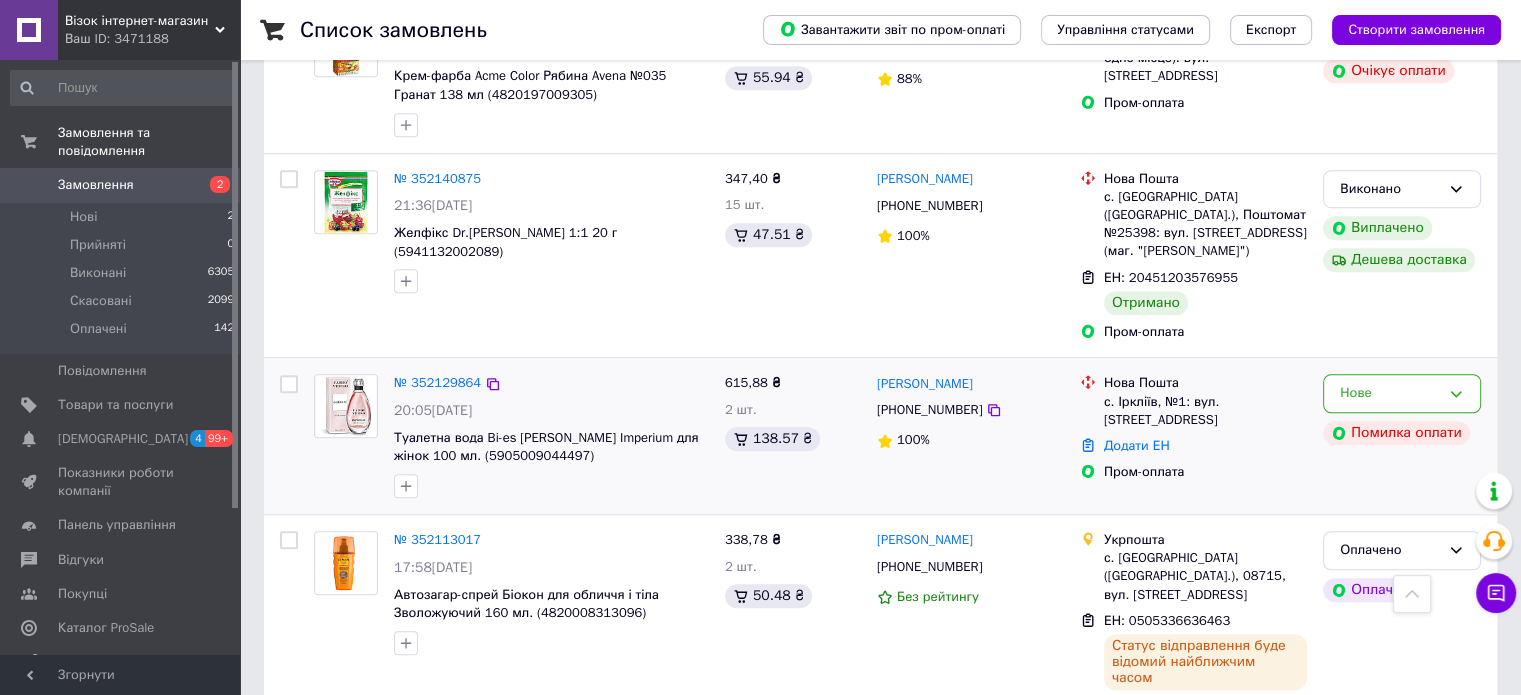 scroll, scrollTop: 1281, scrollLeft: 0, axis: vertical 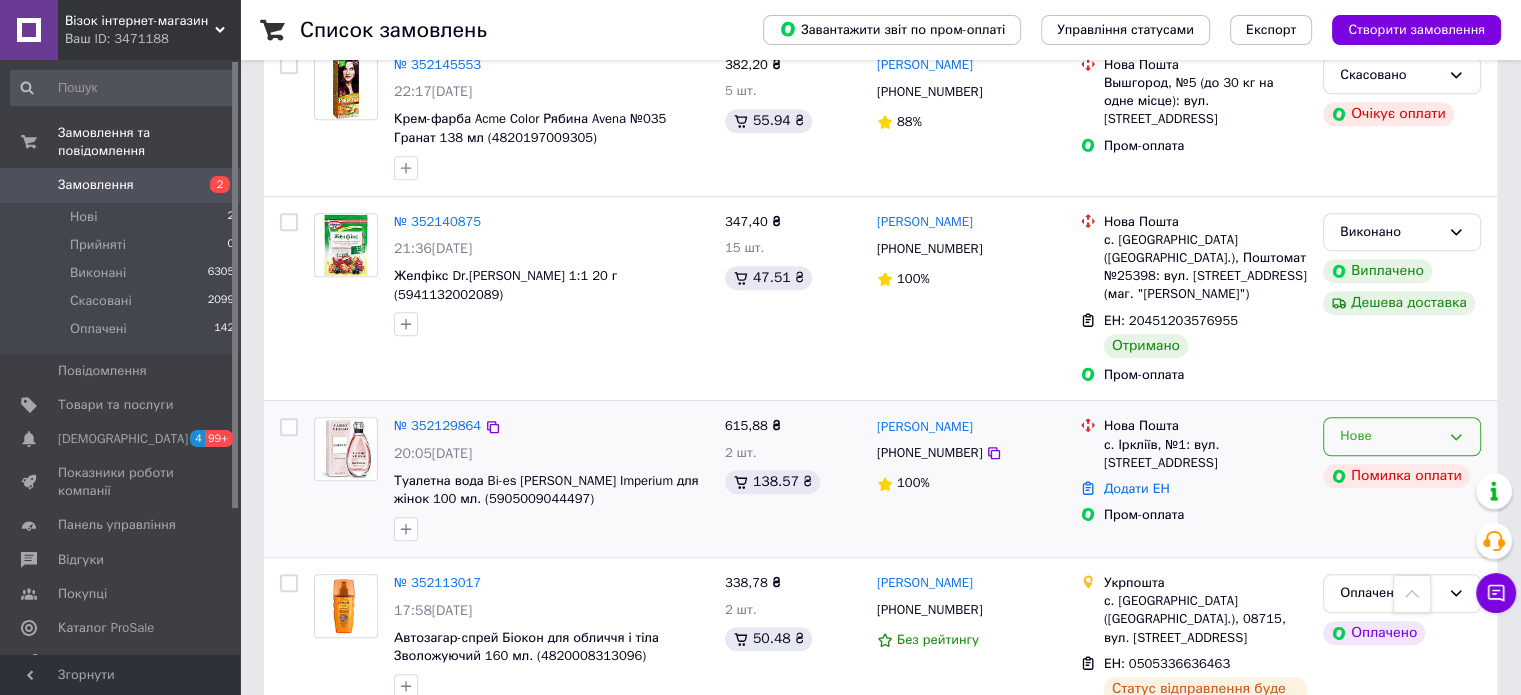 click on "Нове" at bounding box center [1402, 436] 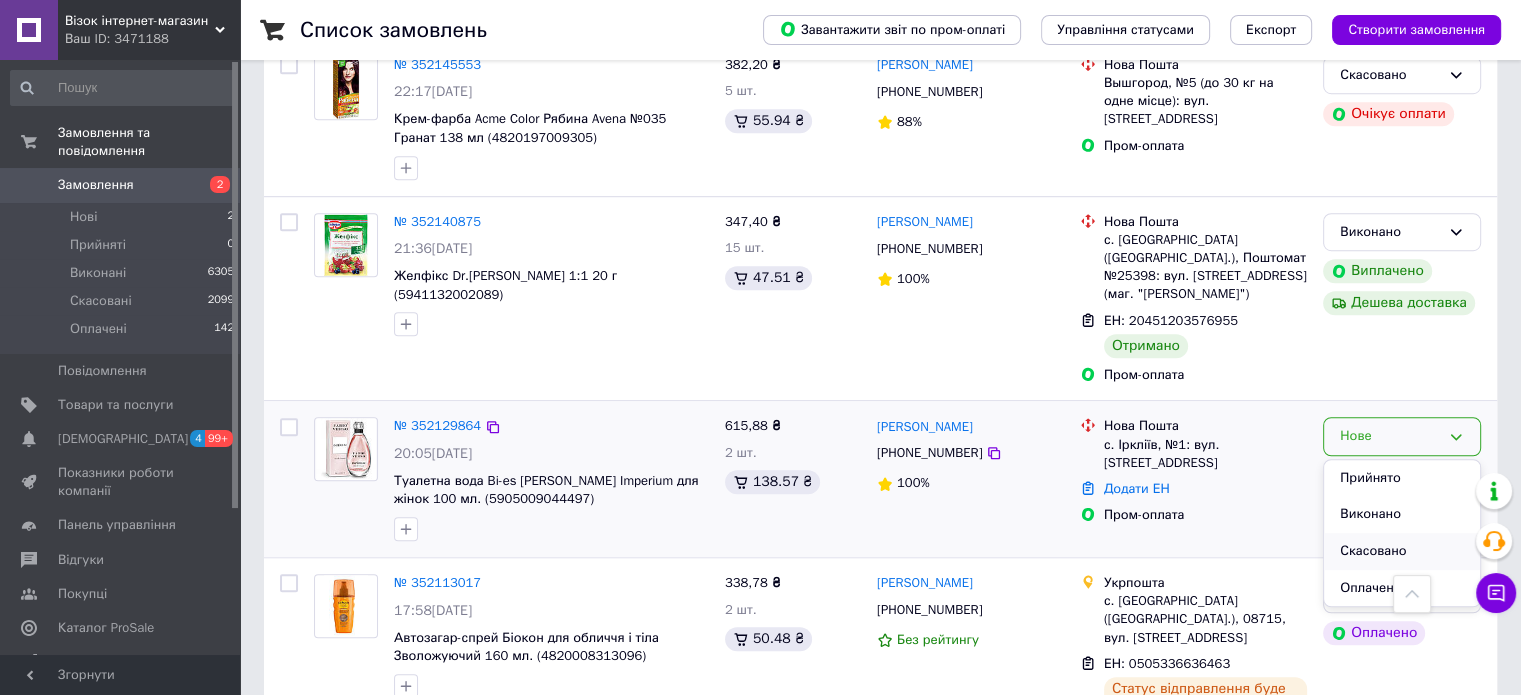 click on "Скасовано" at bounding box center (1402, 551) 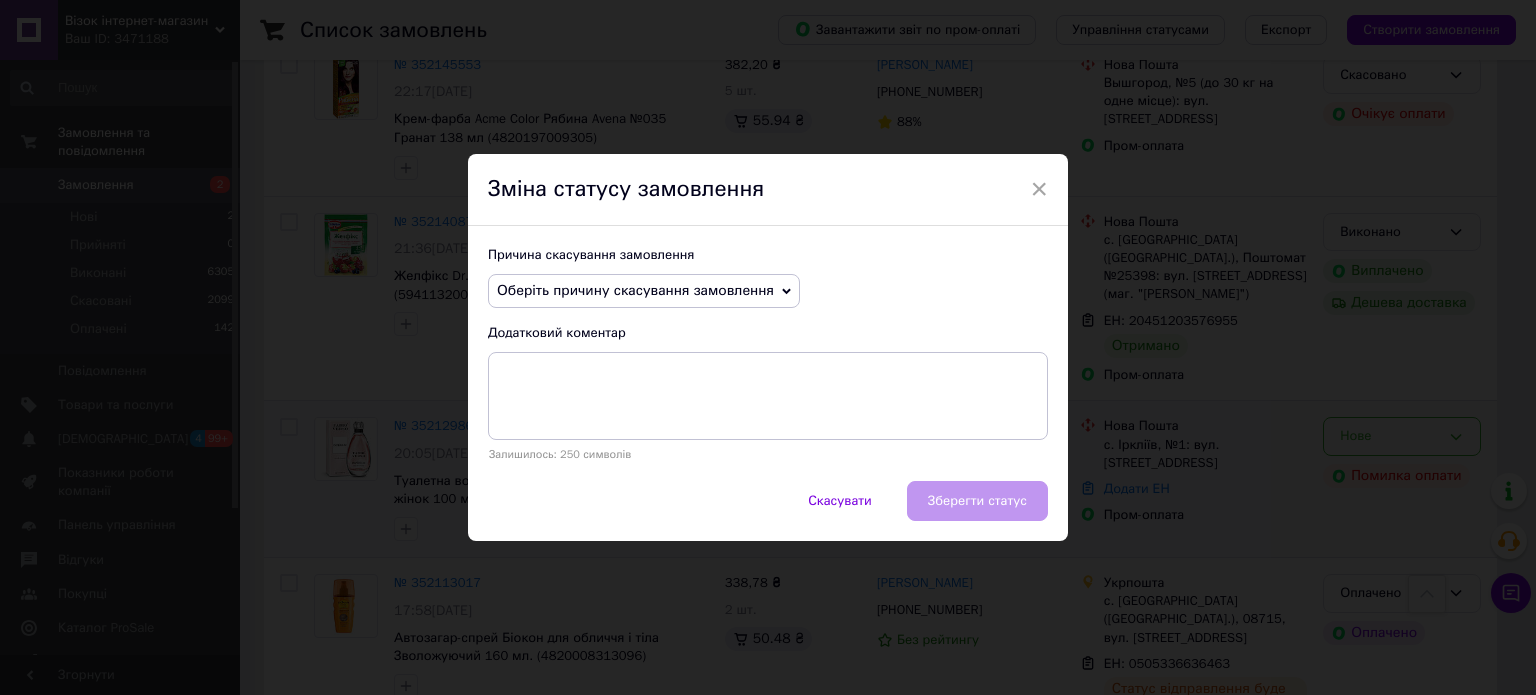 drag, startPoint x: 779, startPoint y: 287, endPoint x: 709, endPoint y: 324, distance: 79.17702 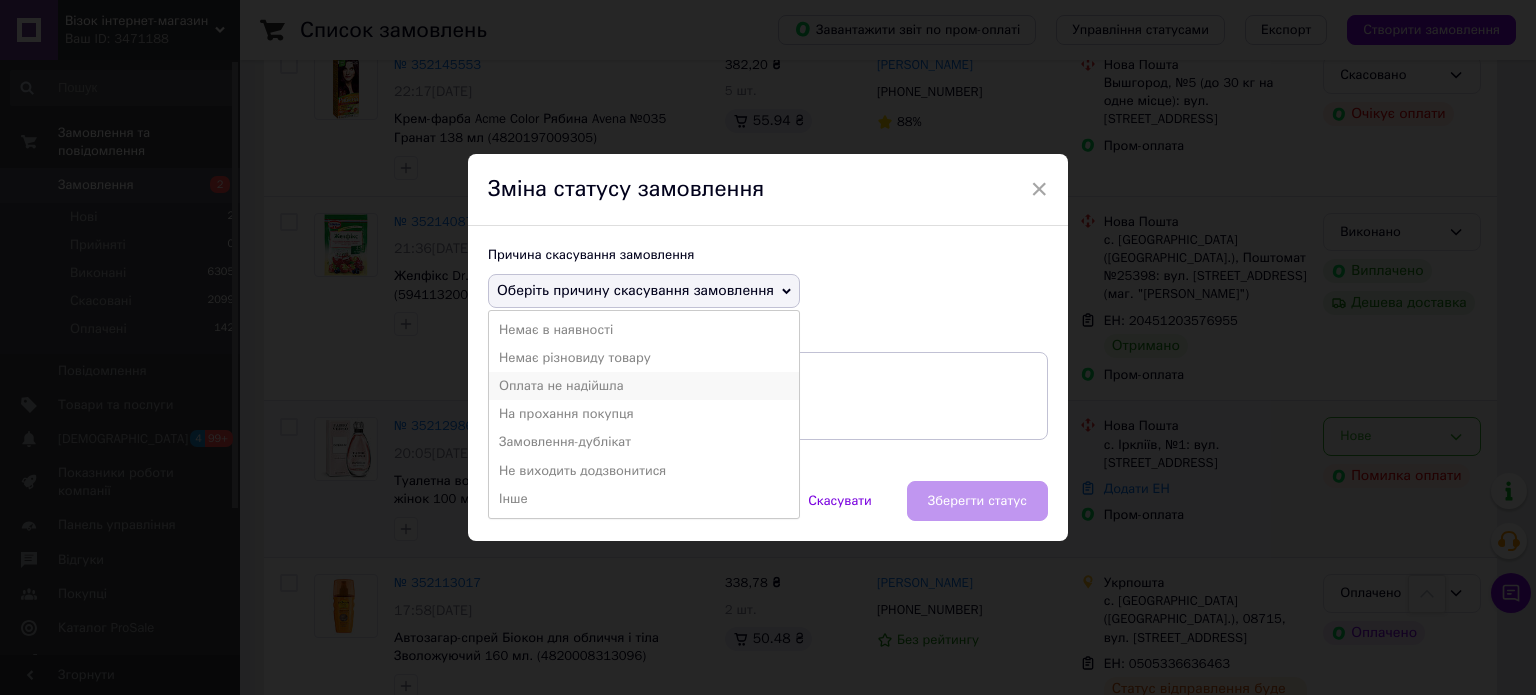 click on "Оплата не надійшла" at bounding box center (644, 386) 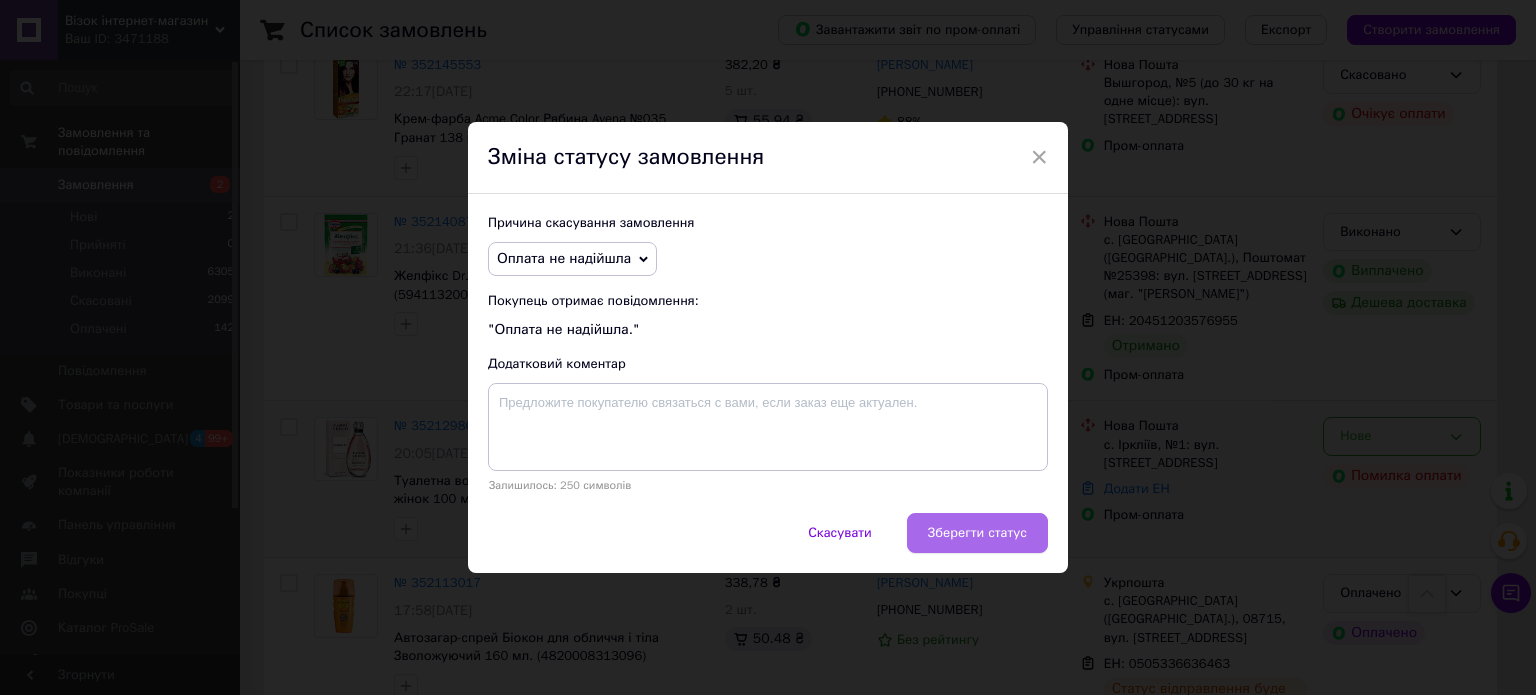 click on "Зберегти статус" at bounding box center (977, 533) 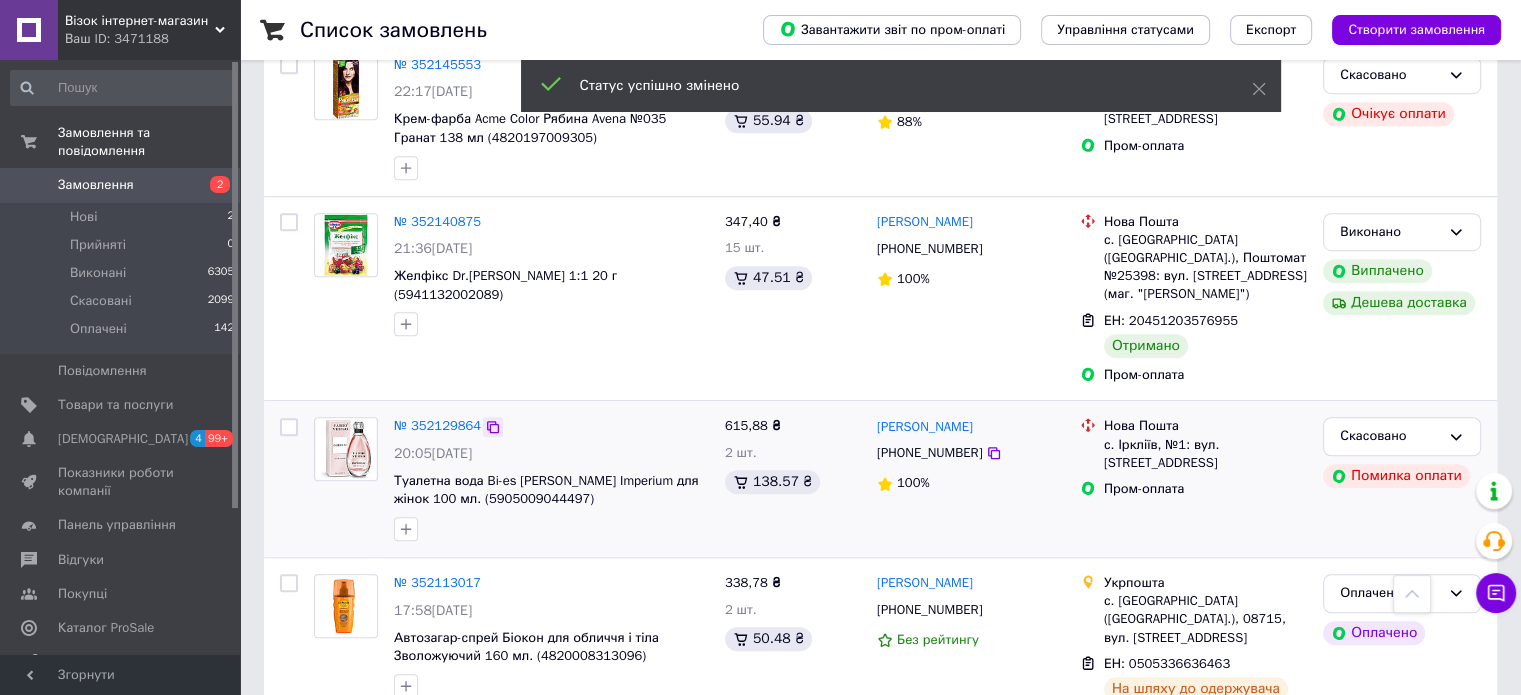 click 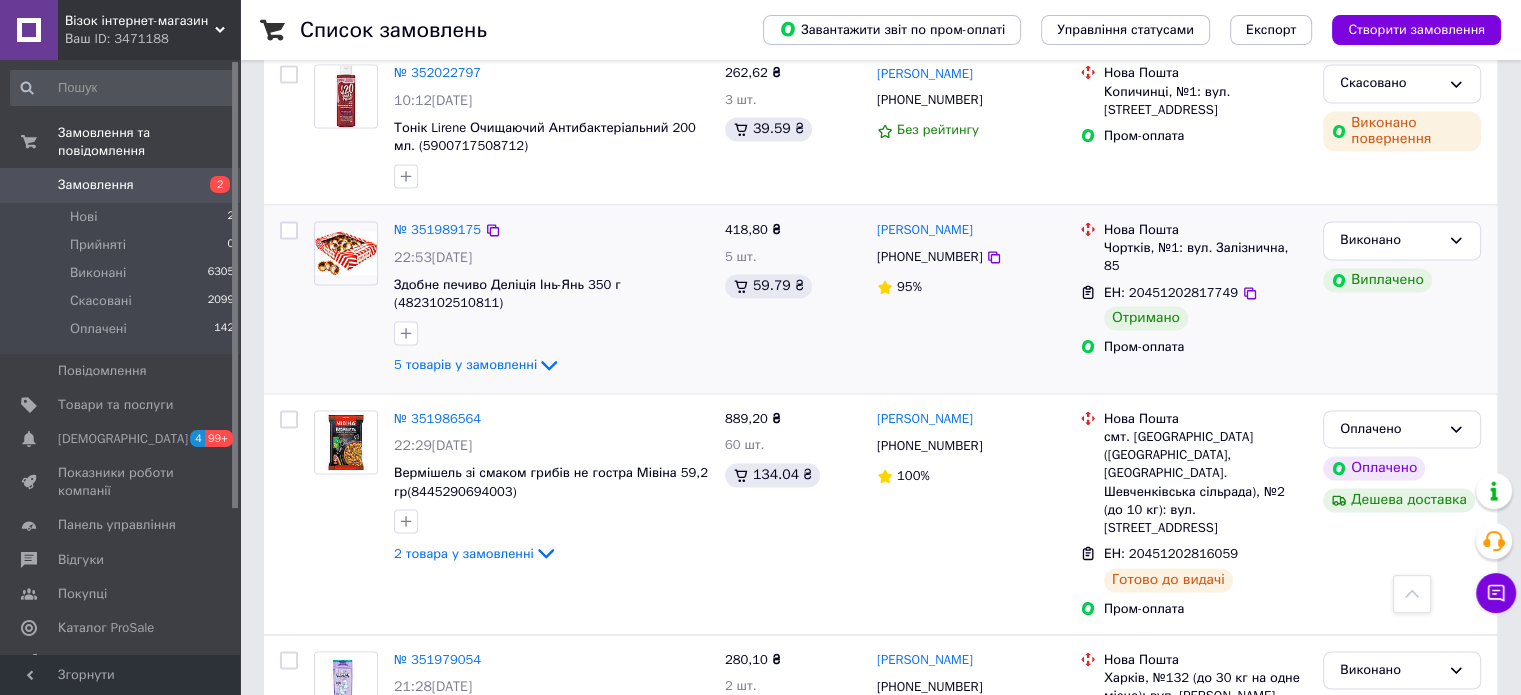scroll, scrollTop: 3165, scrollLeft: 0, axis: vertical 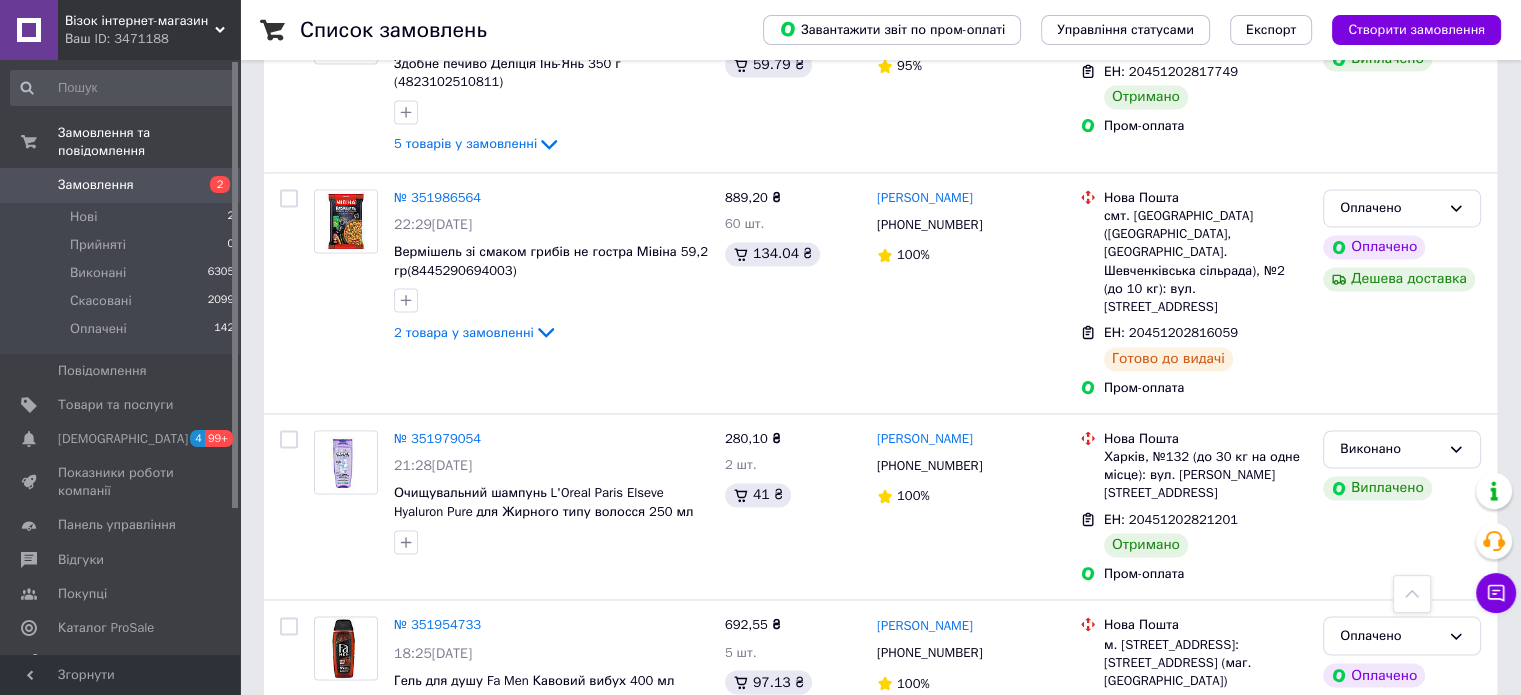 click on "3" at bounding box center (494, 831) 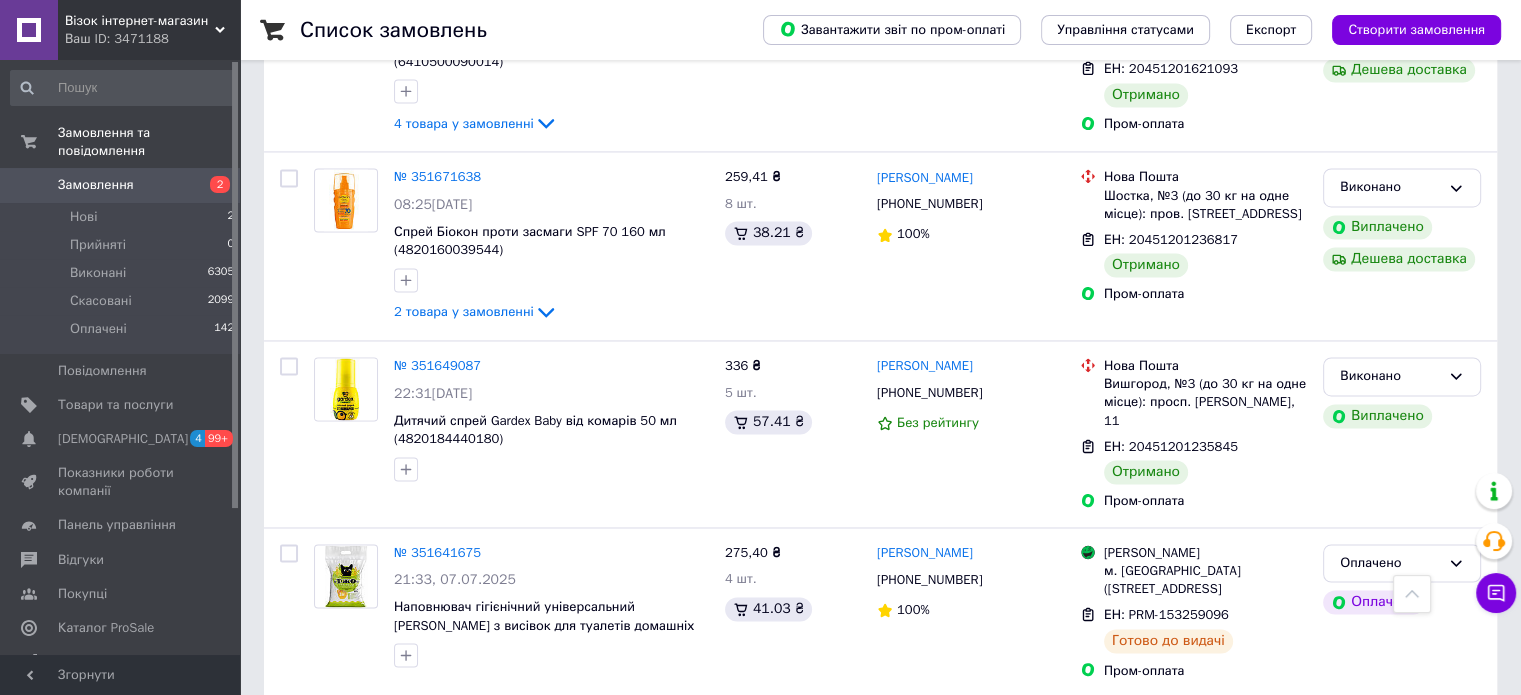 scroll, scrollTop: 3234, scrollLeft: 0, axis: vertical 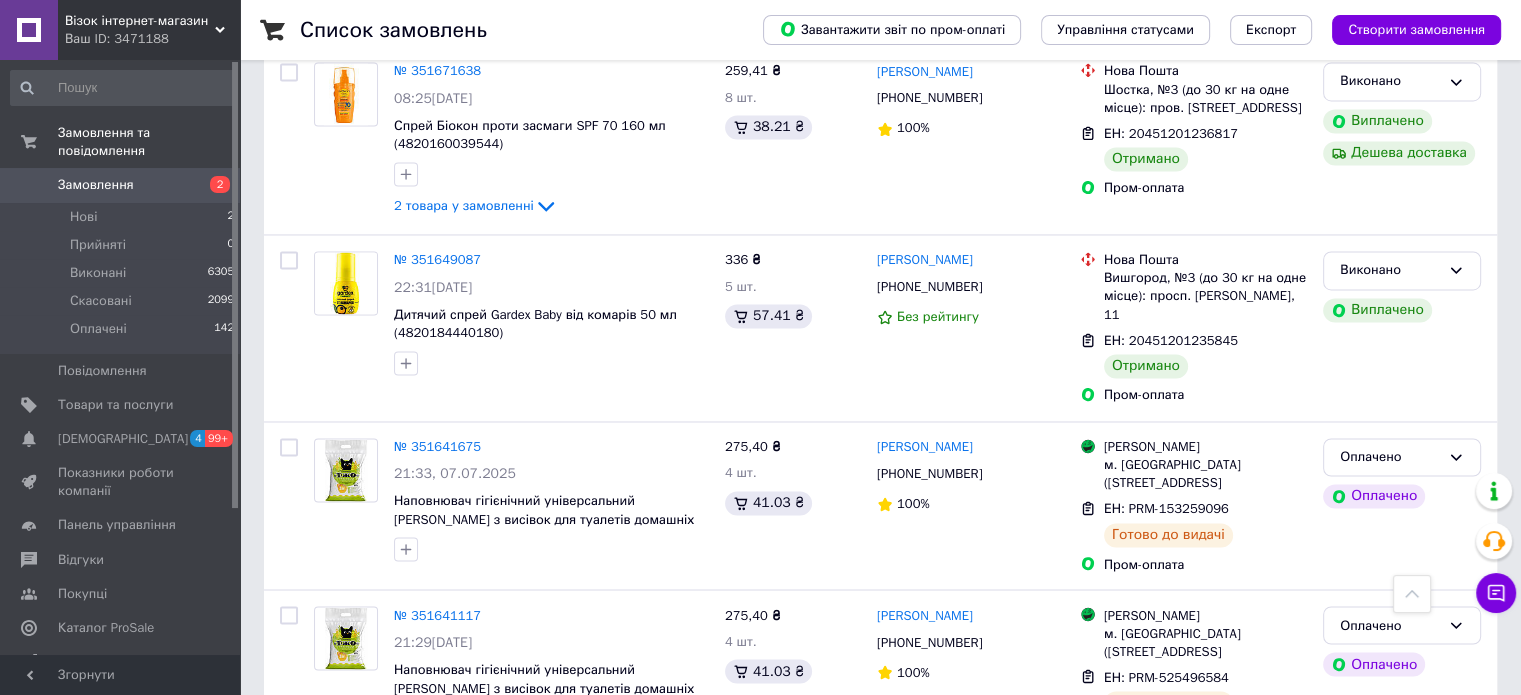 click on "4" at bounding box center (539, 802) 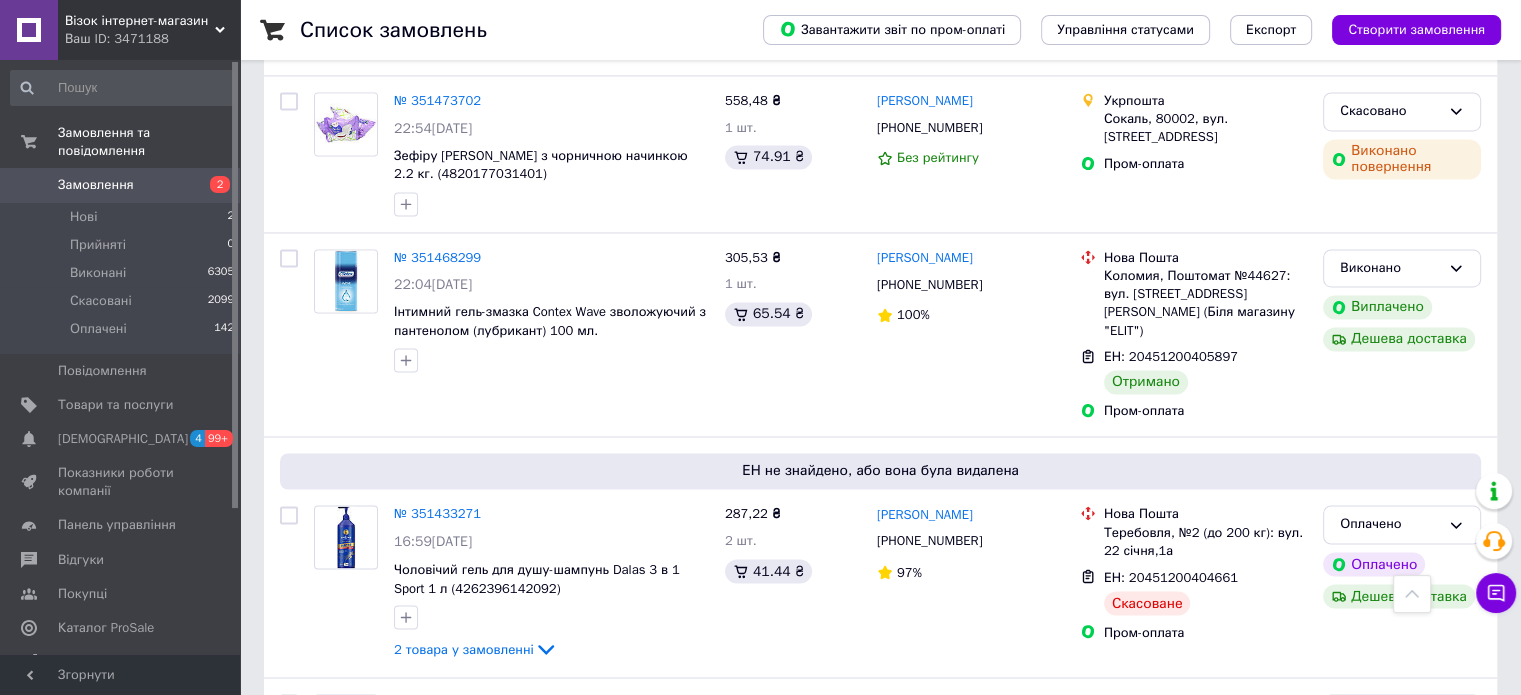 scroll, scrollTop: 3404, scrollLeft: 0, axis: vertical 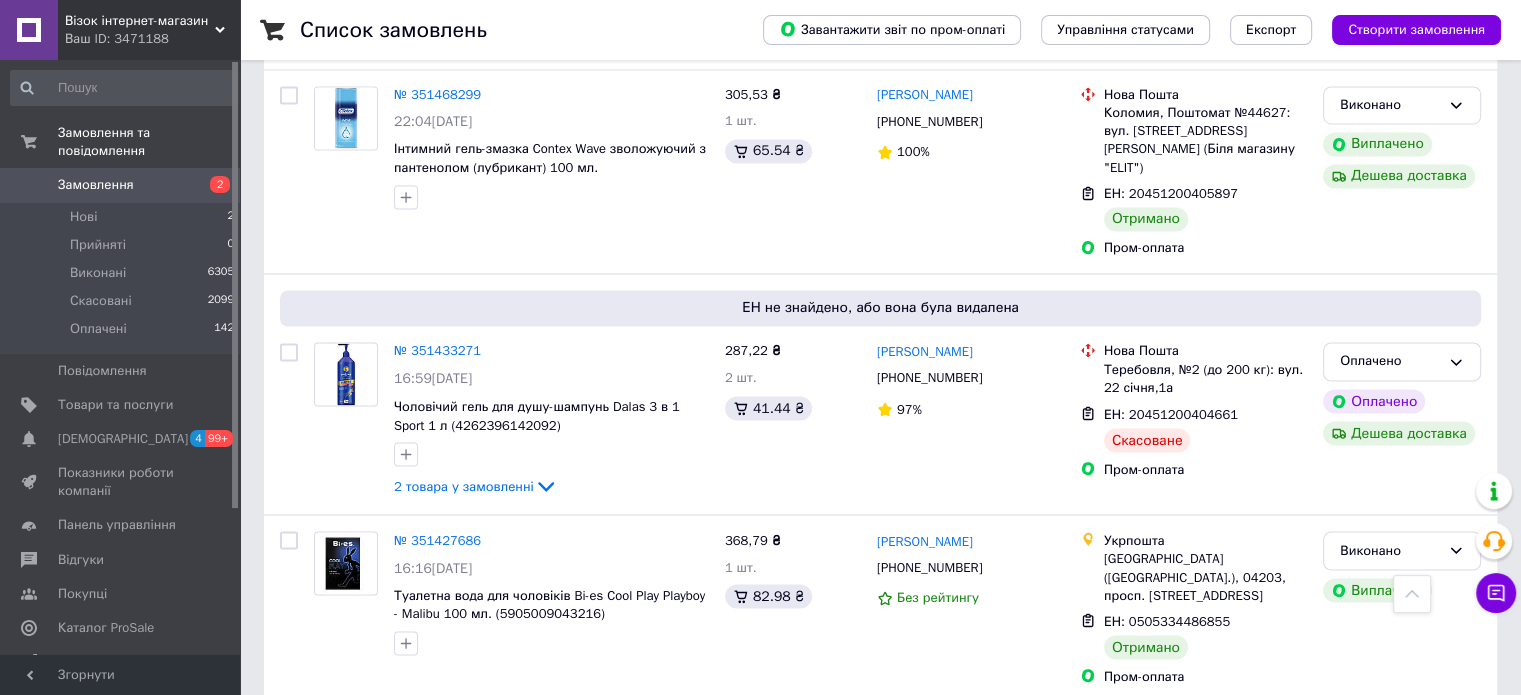 click on "5" at bounding box center [584, 746] 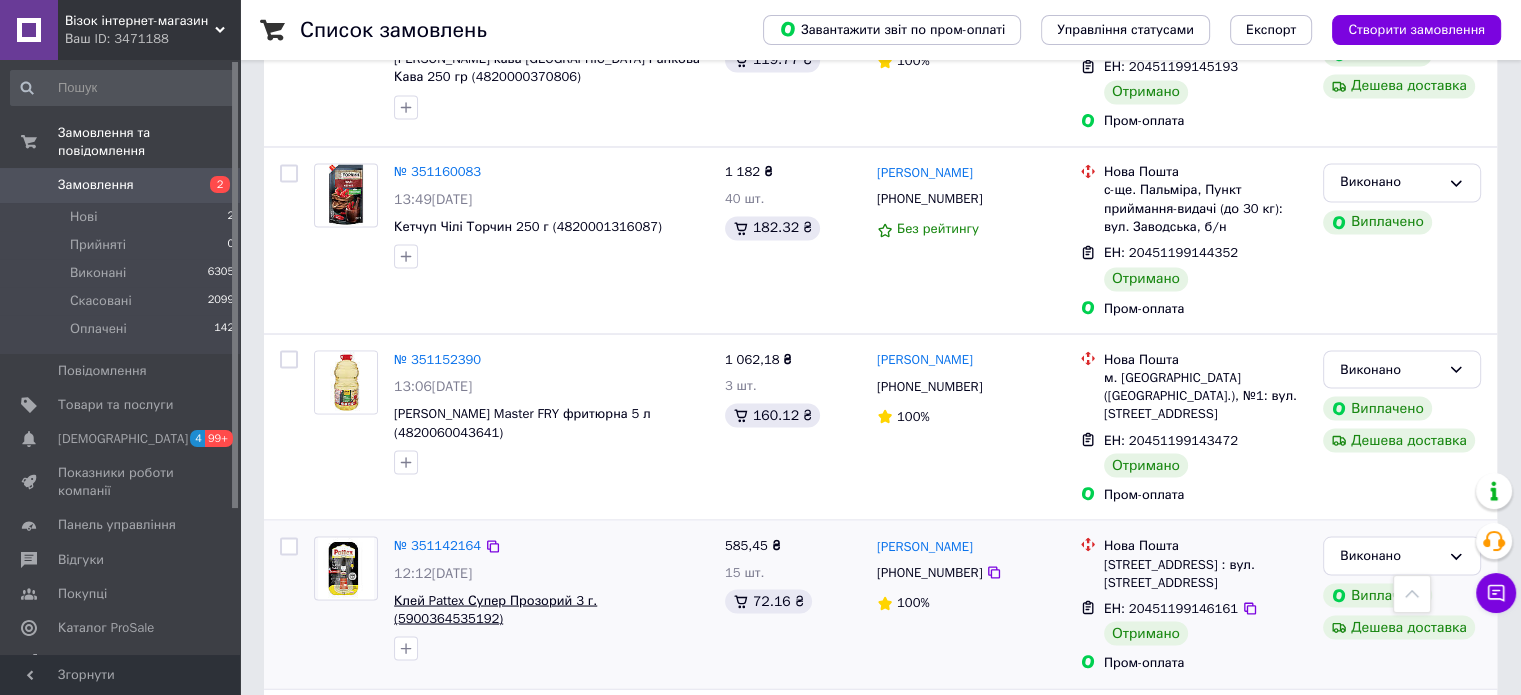 scroll, scrollTop: 3576, scrollLeft: 0, axis: vertical 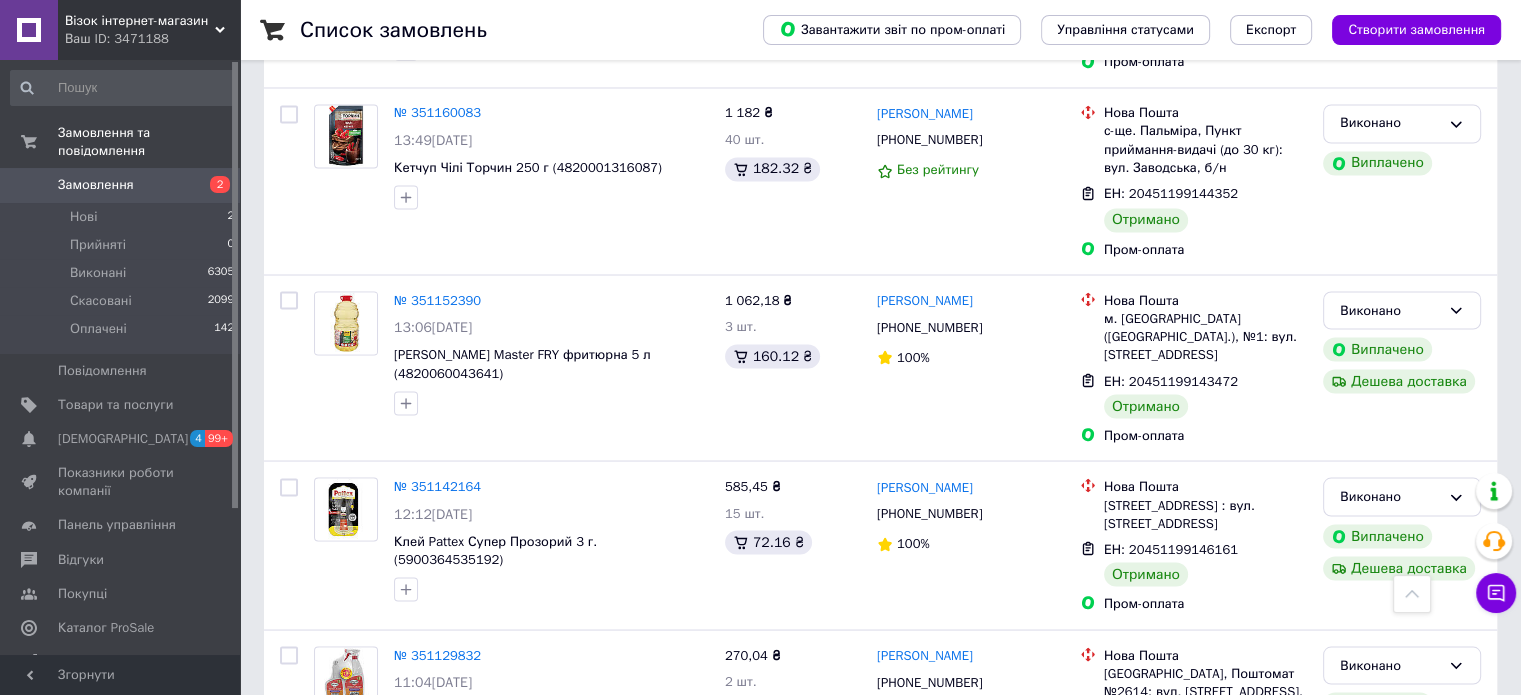 drag, startPoint x: 620, startPoint y: 663, endPoint x: 702, endPoint y: 652, distance: 82.73451 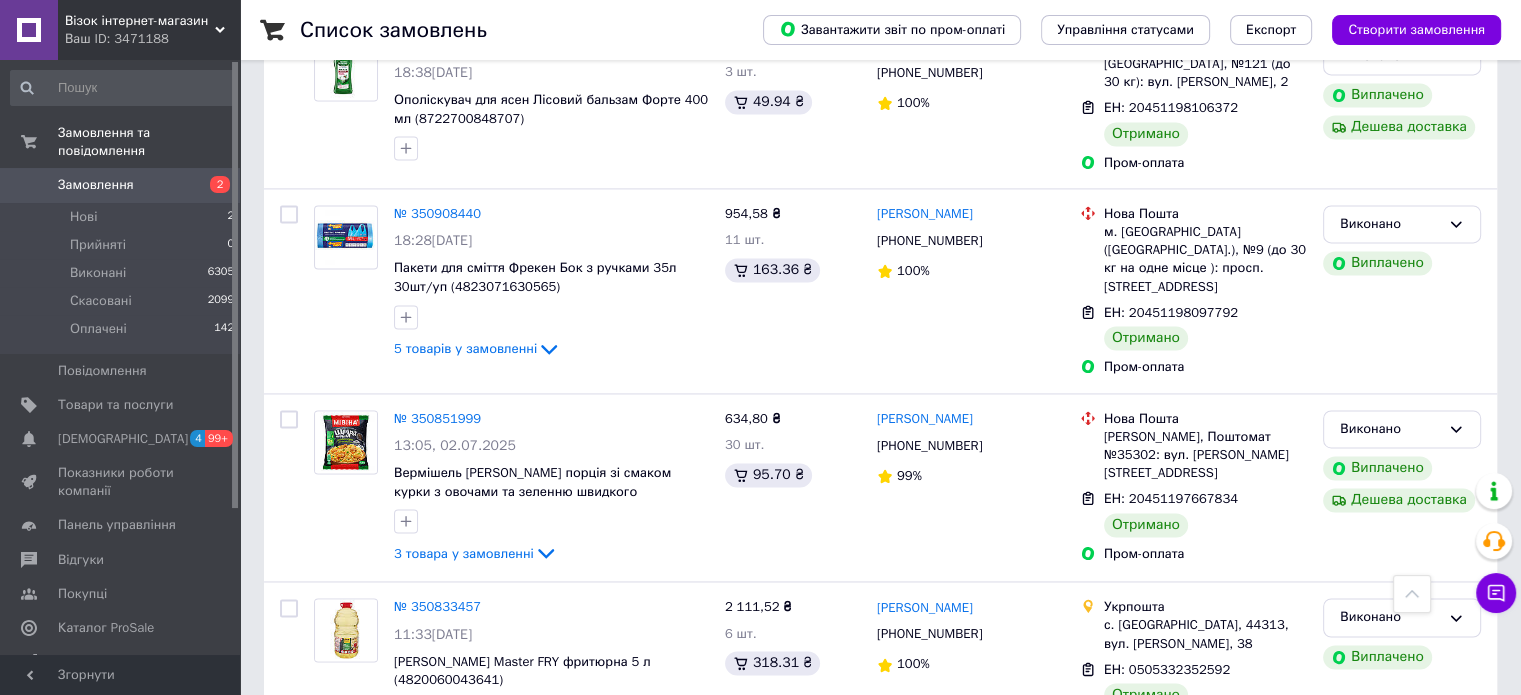 scroll, scrollTop: 3211, scrollLeft: 0, axis: vertical 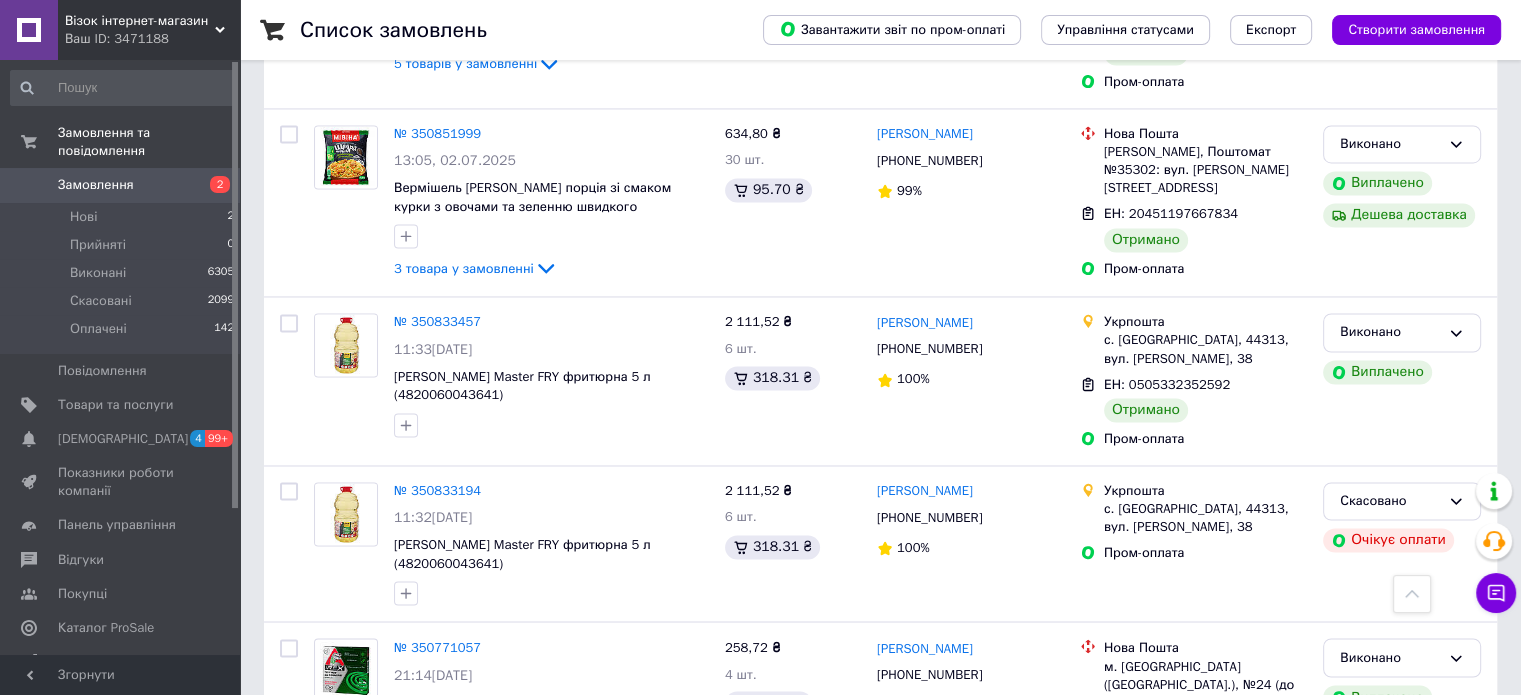 click on "5" at bounding box center [539, 853] 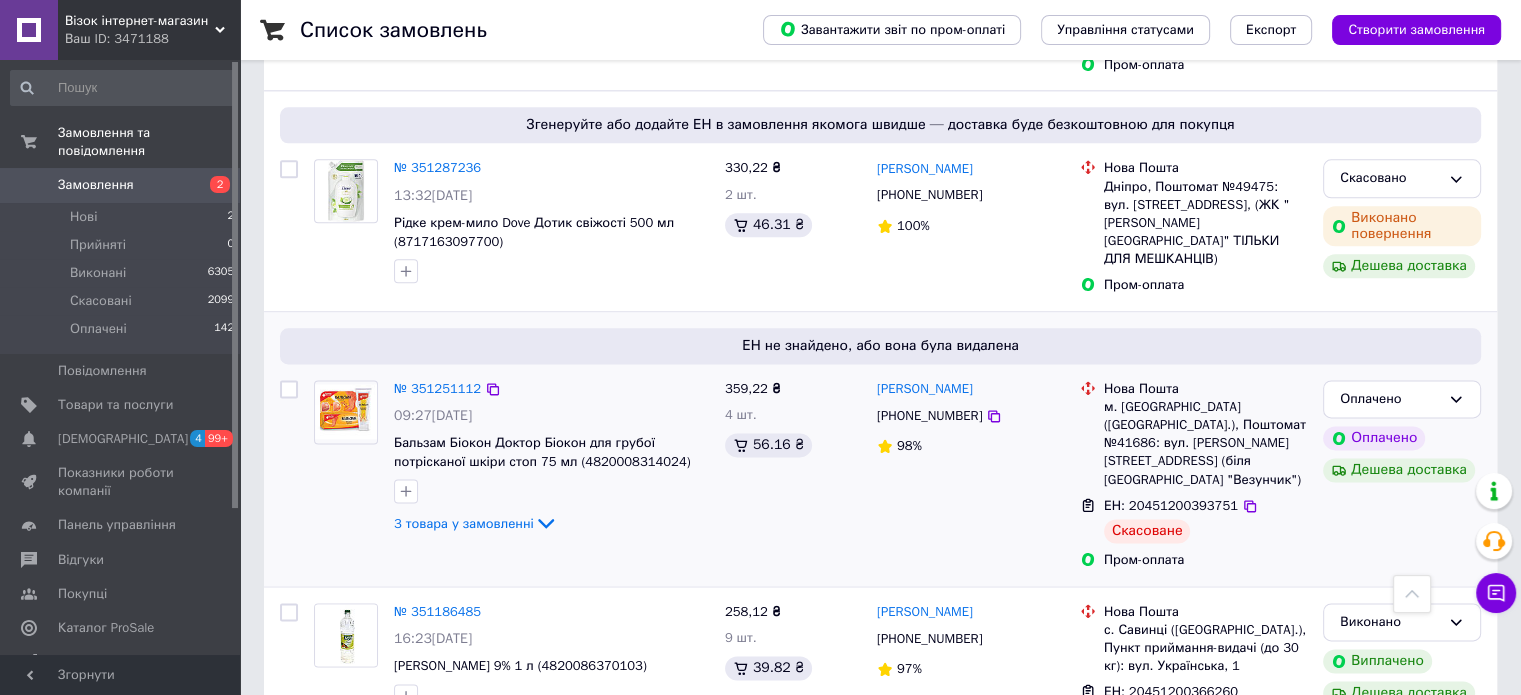 scroll, scrollTop: 2400, scrollLeft: 0, axis: vertical 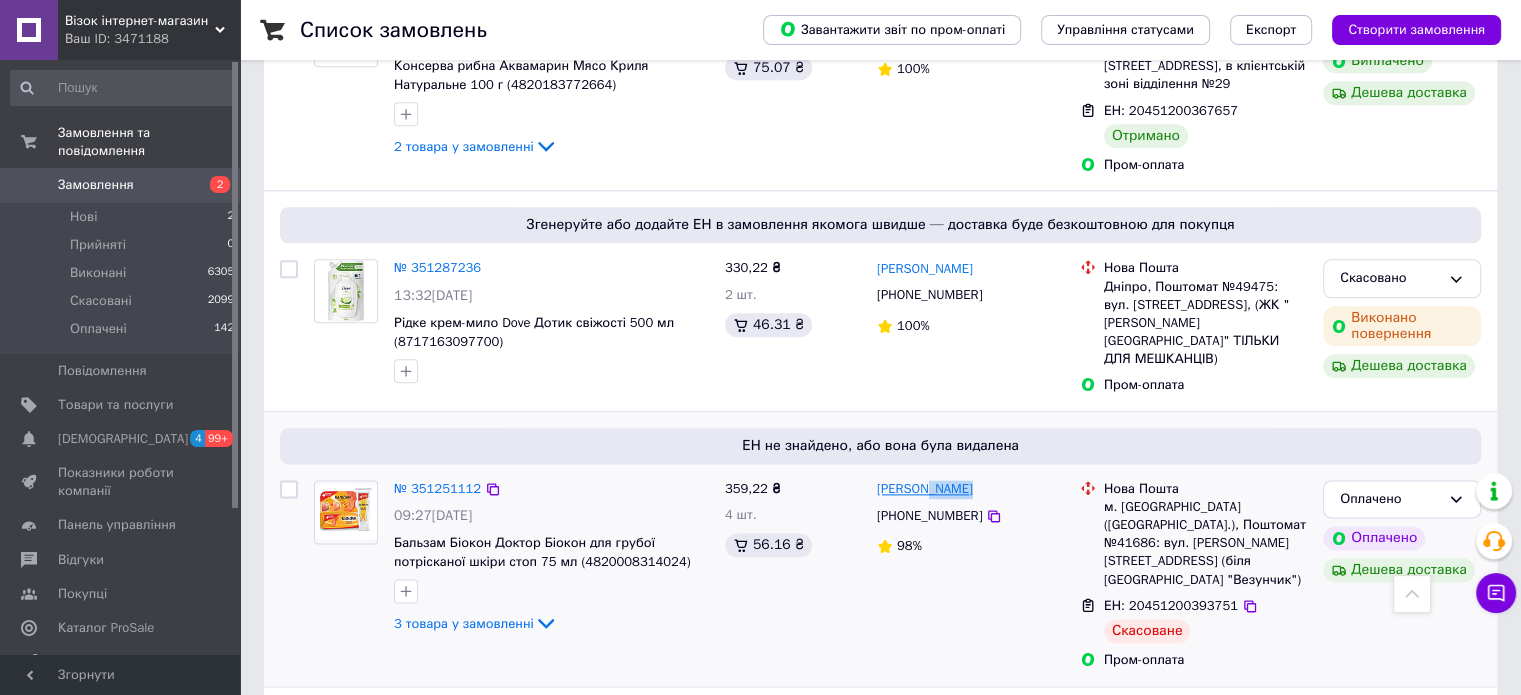 drag, startPoint x: 998, startPoint y: 333, endPoint x: 926, endPoint y: 339, distance: 72.249565 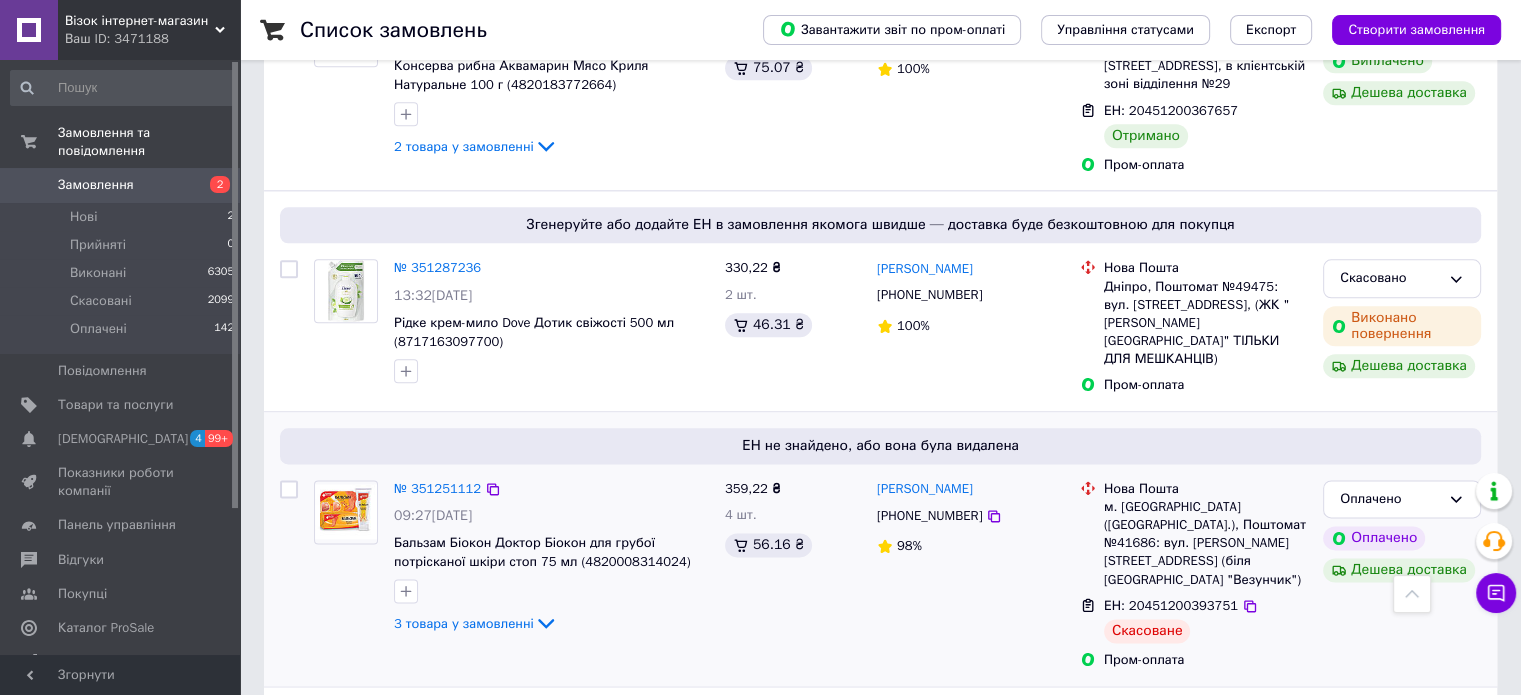 click 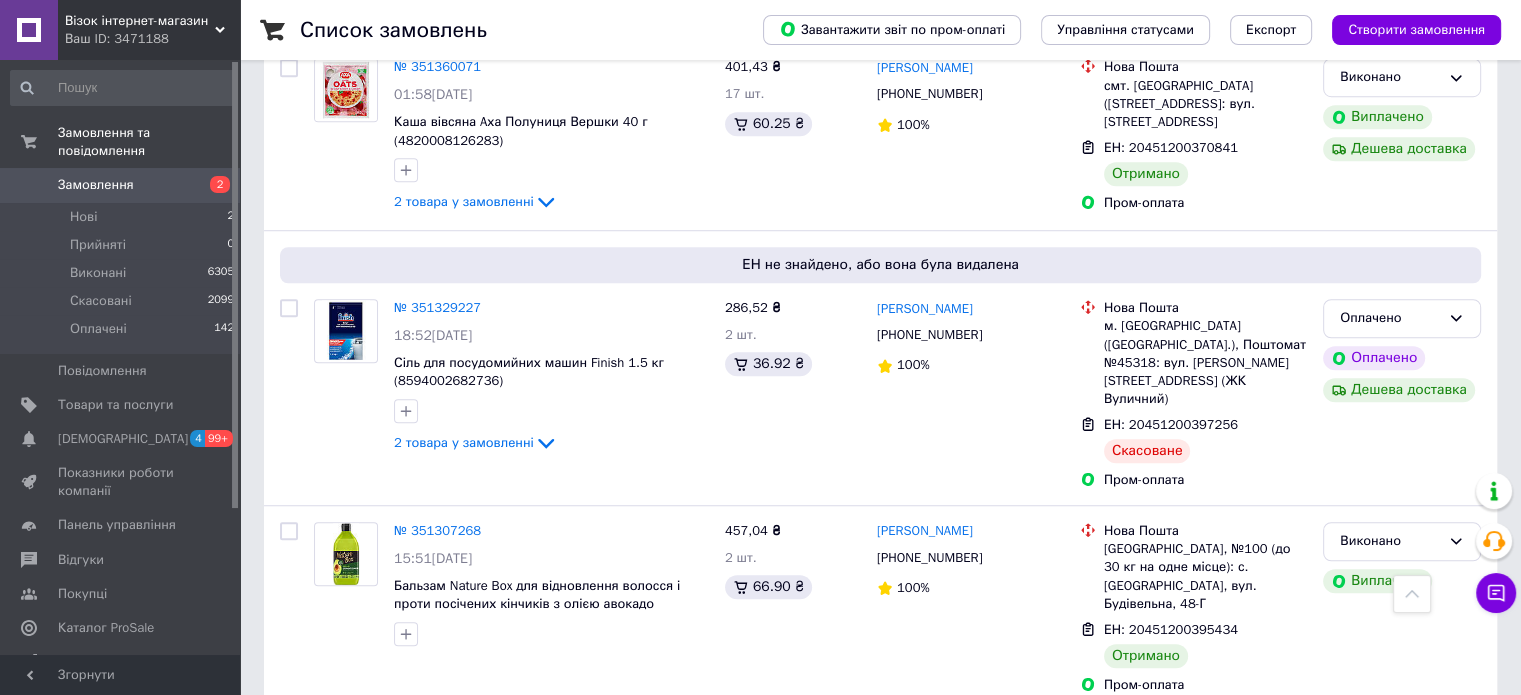 scroll, scrollTop: 1400, scrollLeft: 0, axis: vertical 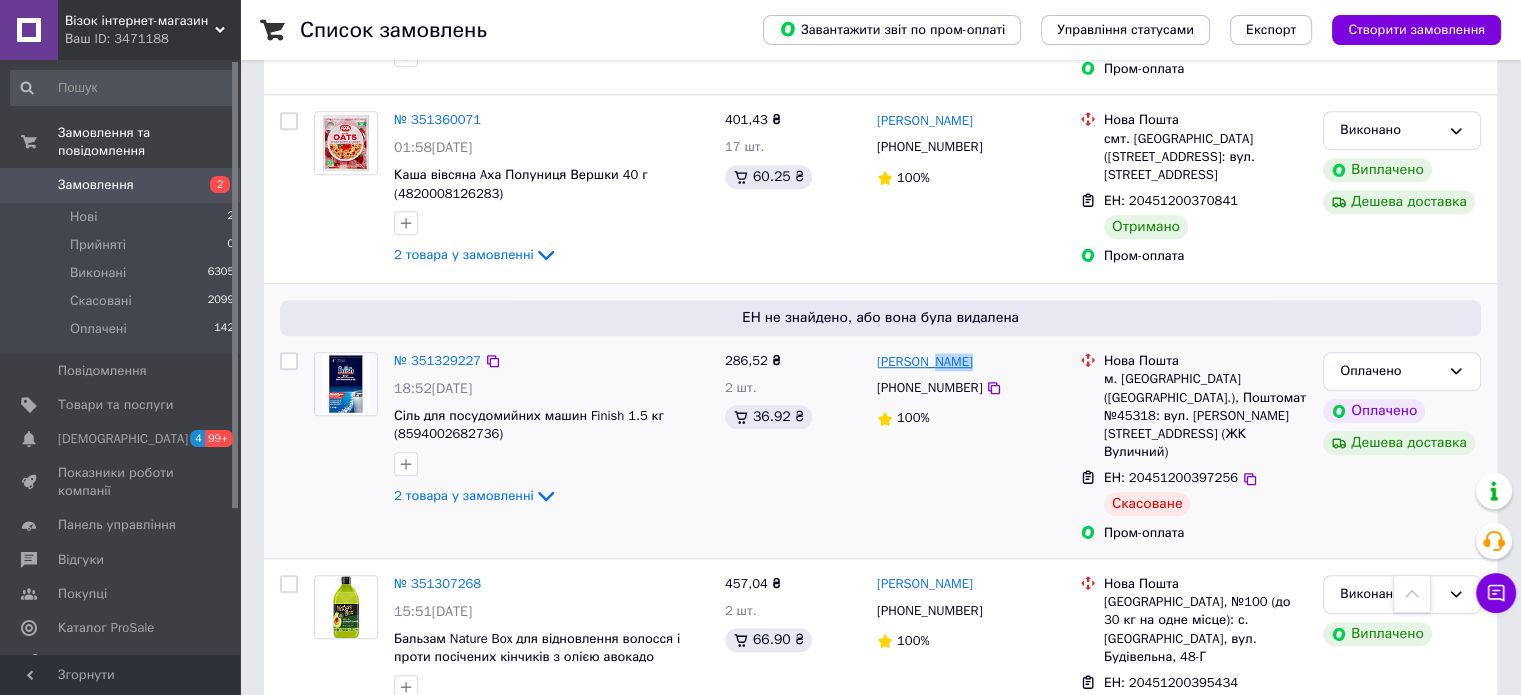 drag, startPoint x: 985, startPoint y: 307, endPoint x: 936, endPoint y: 315, distance: 49.648766 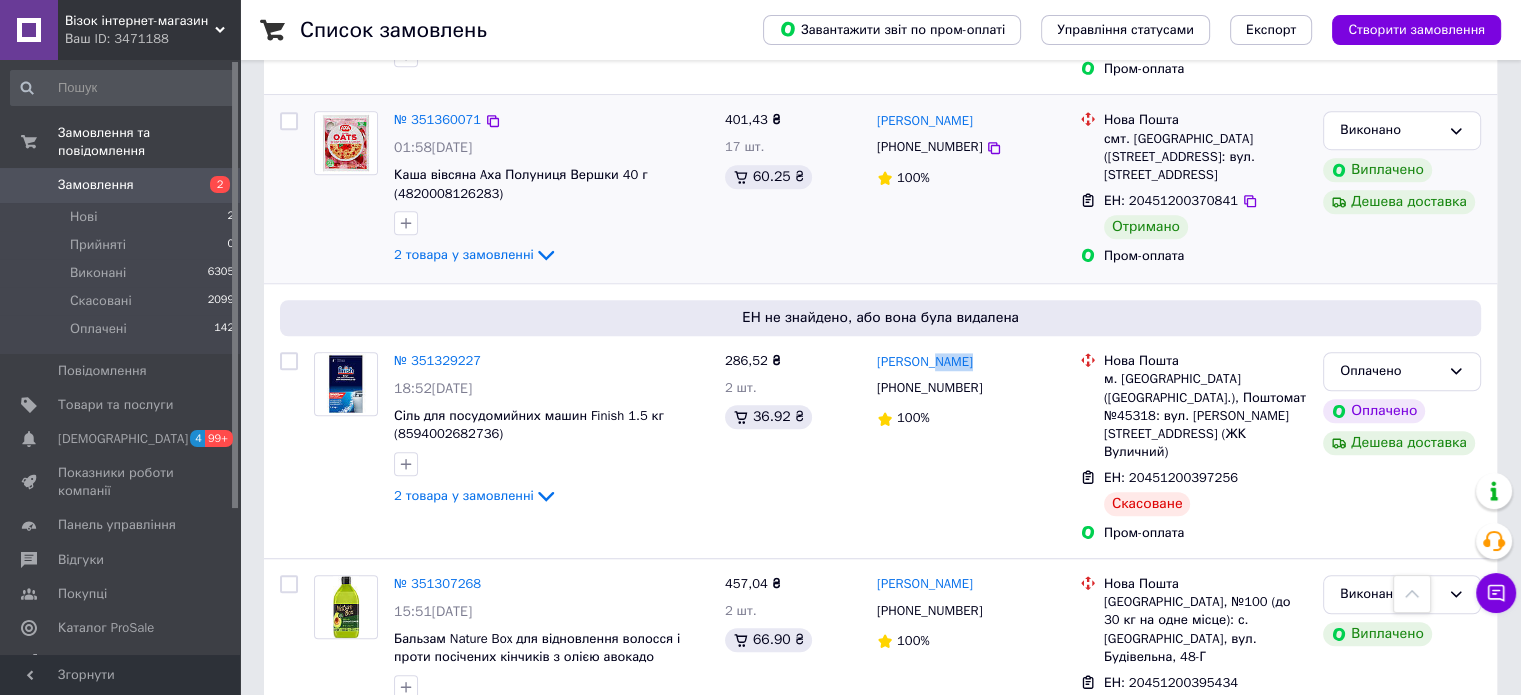 copy on "Банит" 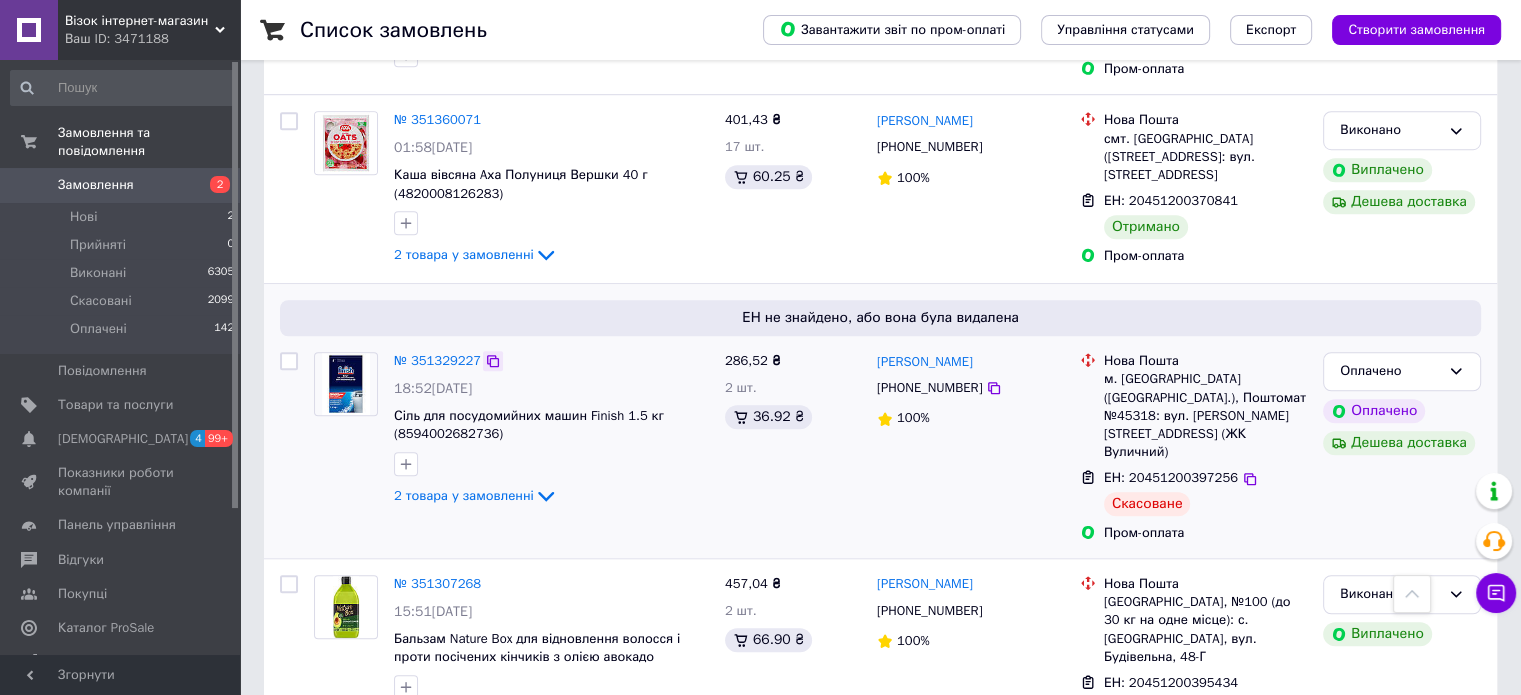 click 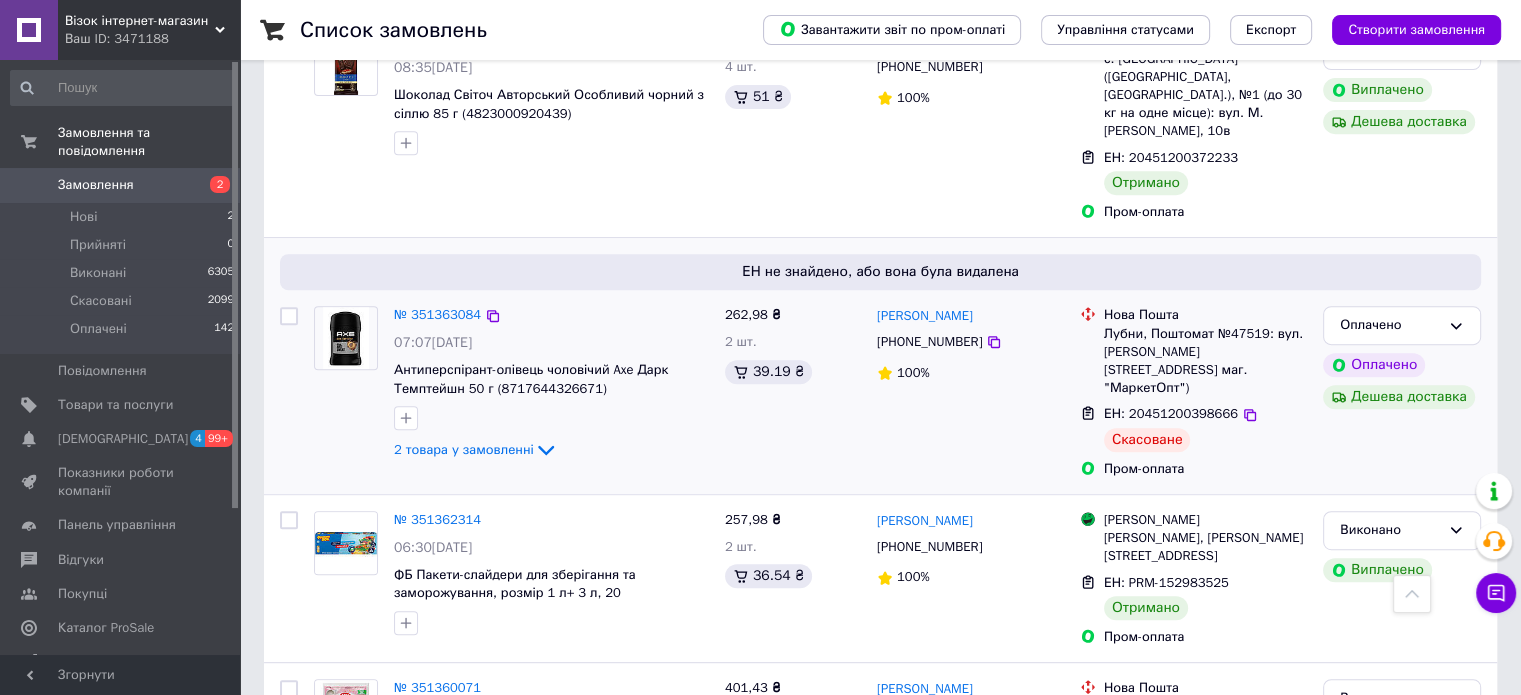 scroll, scrollTop: 800, scrollLeft: 0, axis: vertical 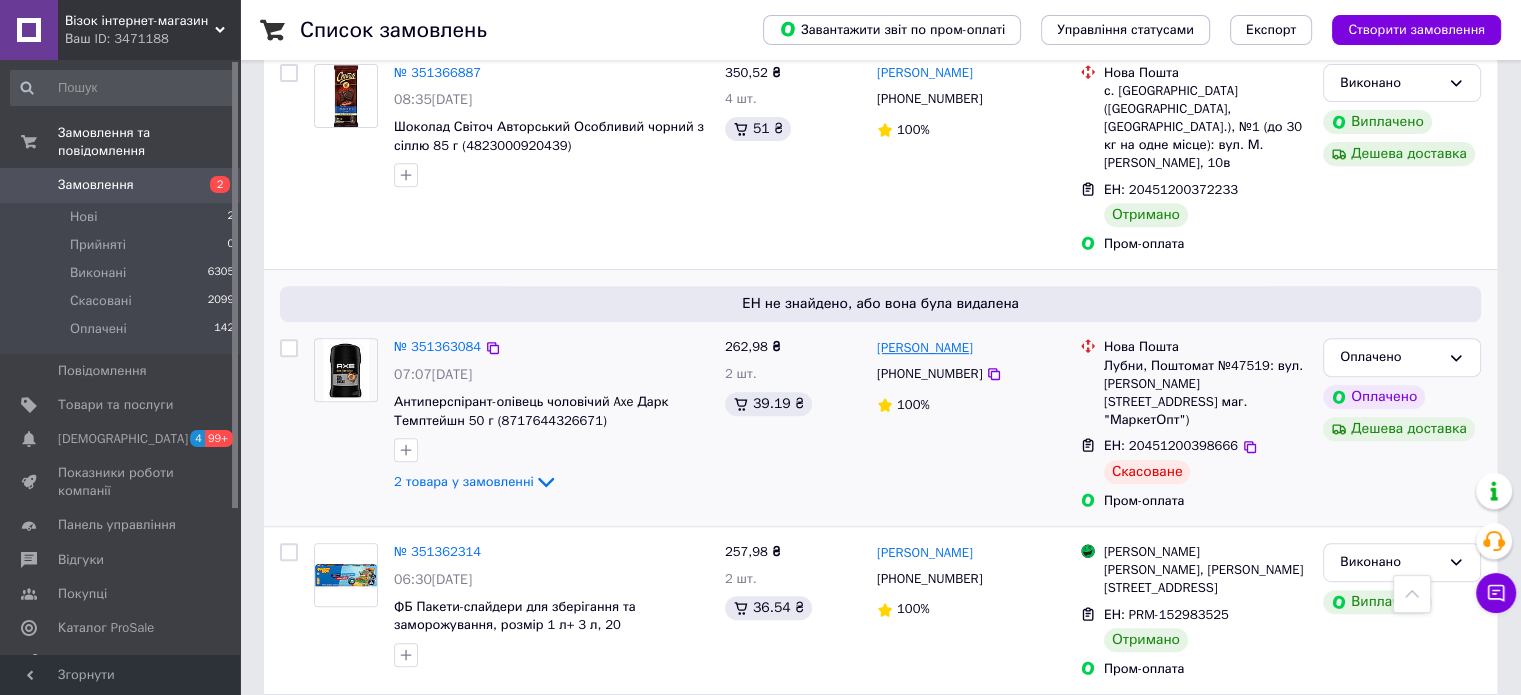 drag, startPoint x: 1000, startPoint y: 305, endPoint x: 924, endPoint y: 315, distance: 76.655075 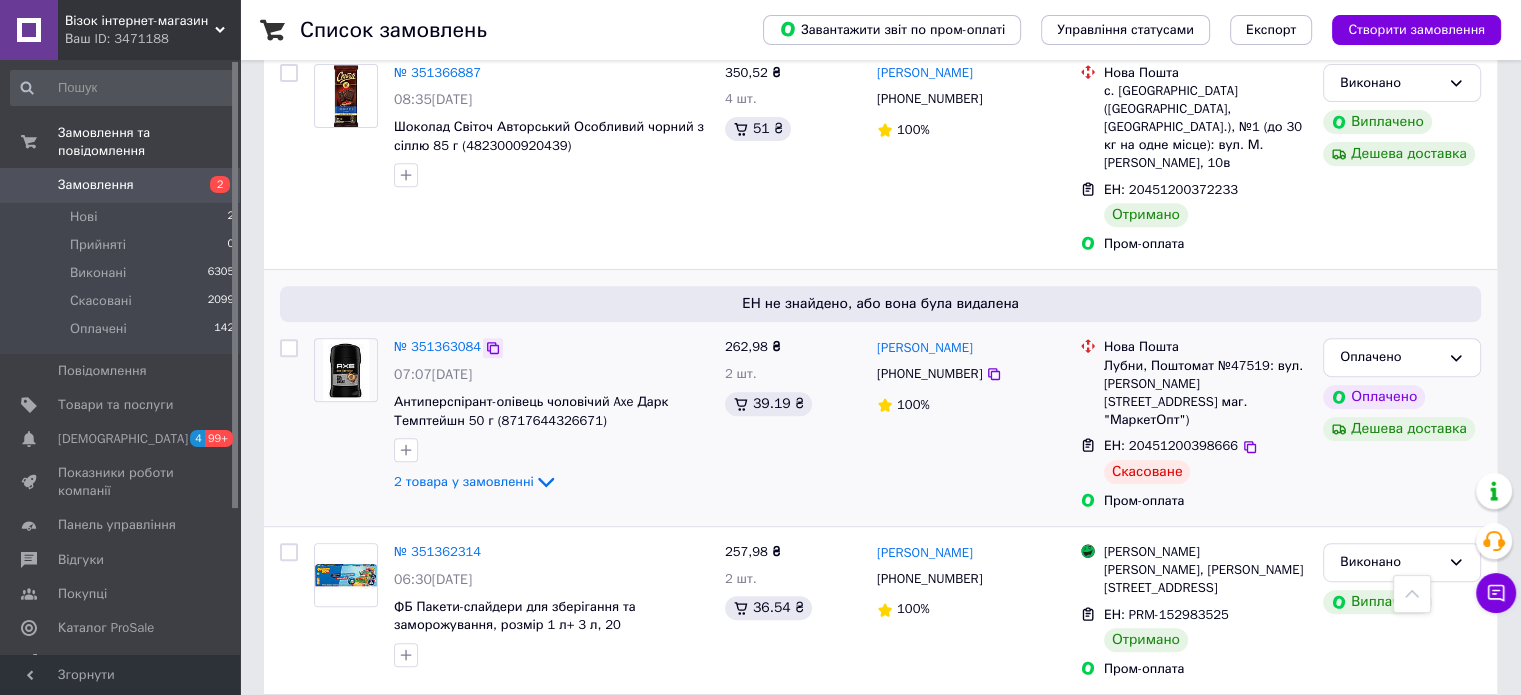 click 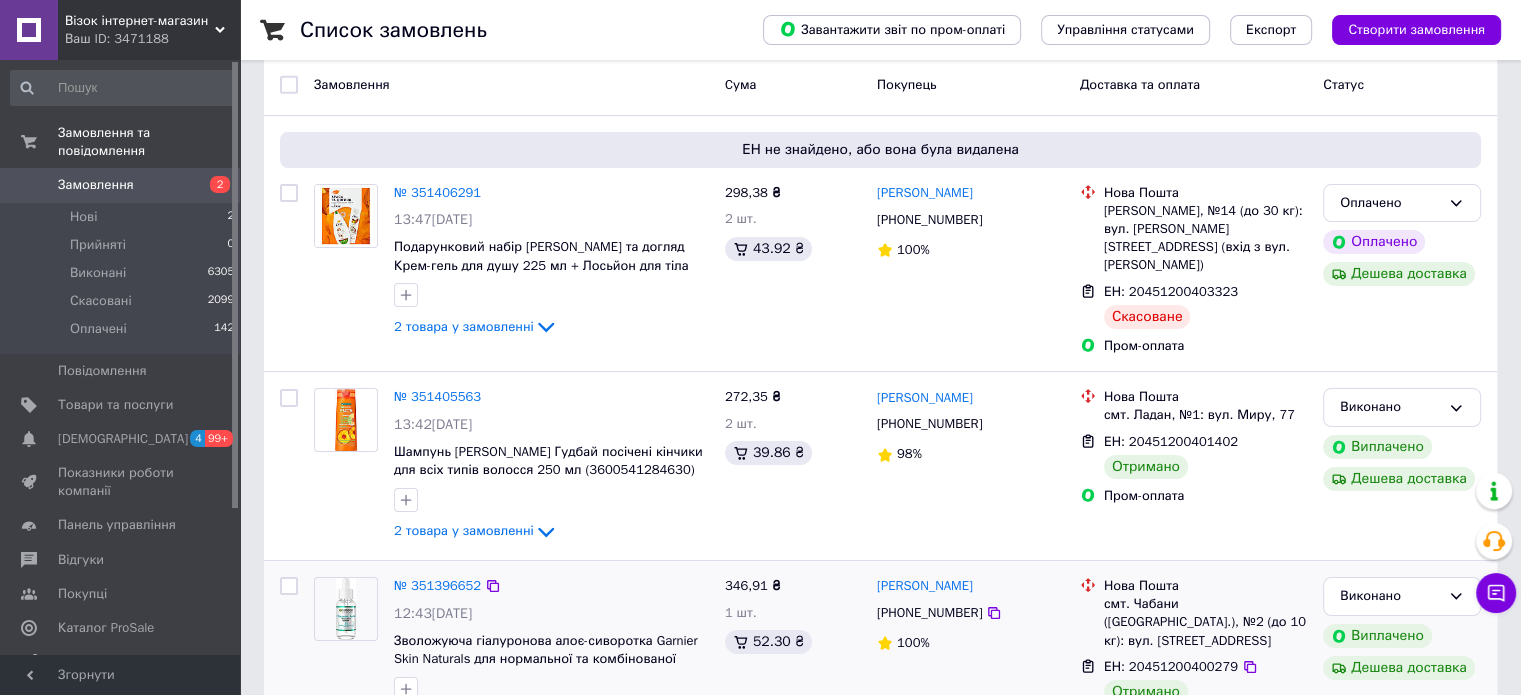 scroll, scrollTop: 0, scrollLeft: 0, axis: both 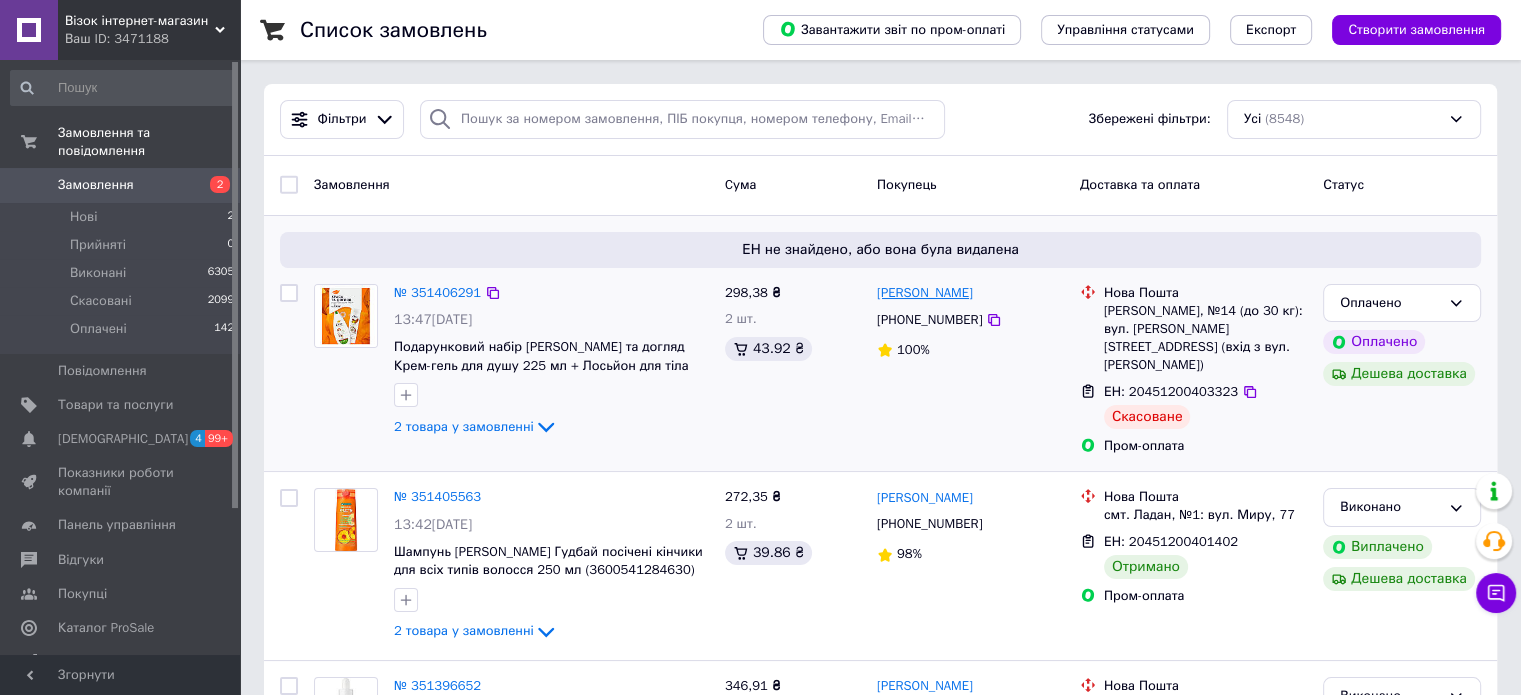 drag, startPoint x: 1025, startPoint y: 293, endPoint x: 933, endPoint y: 291, distance: 92.021736 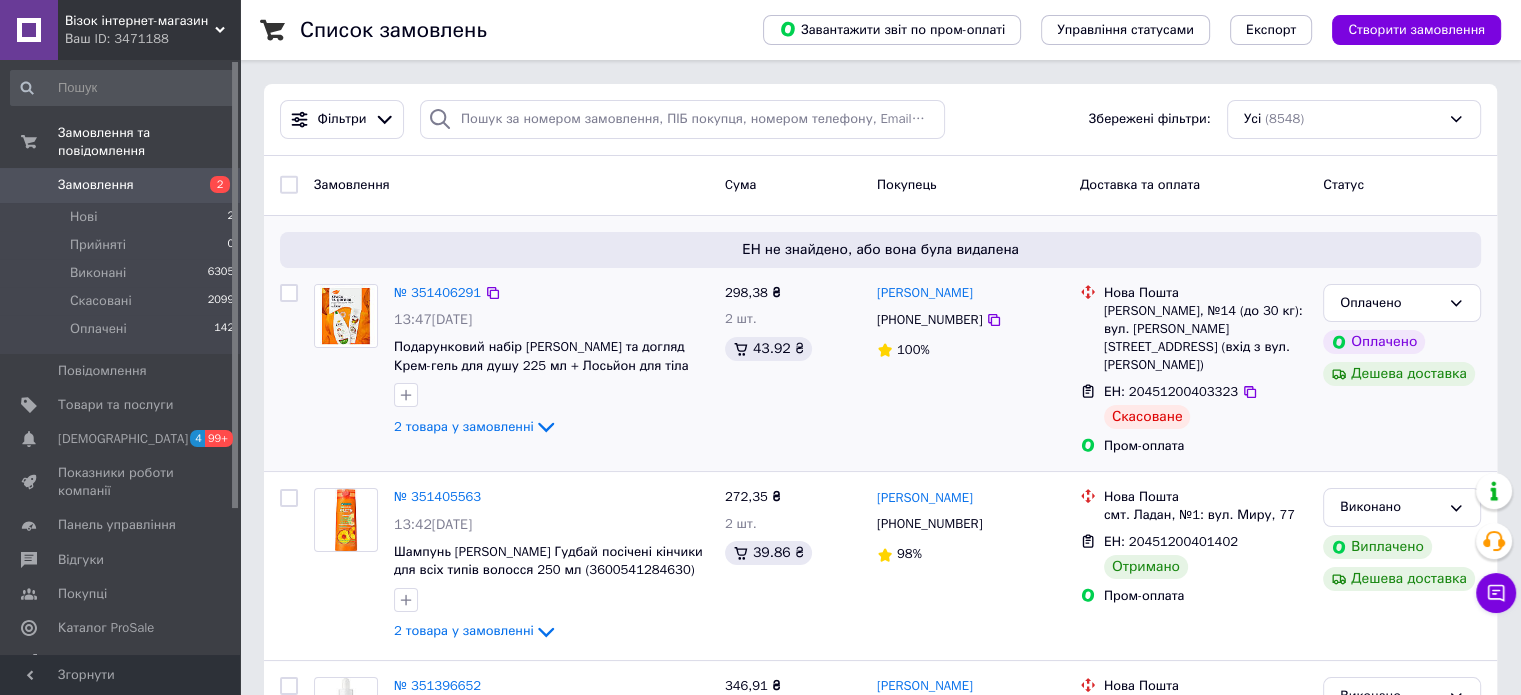 click on "ЕН не знайдено, або вона була видалена" at bounding box center (880, 250) 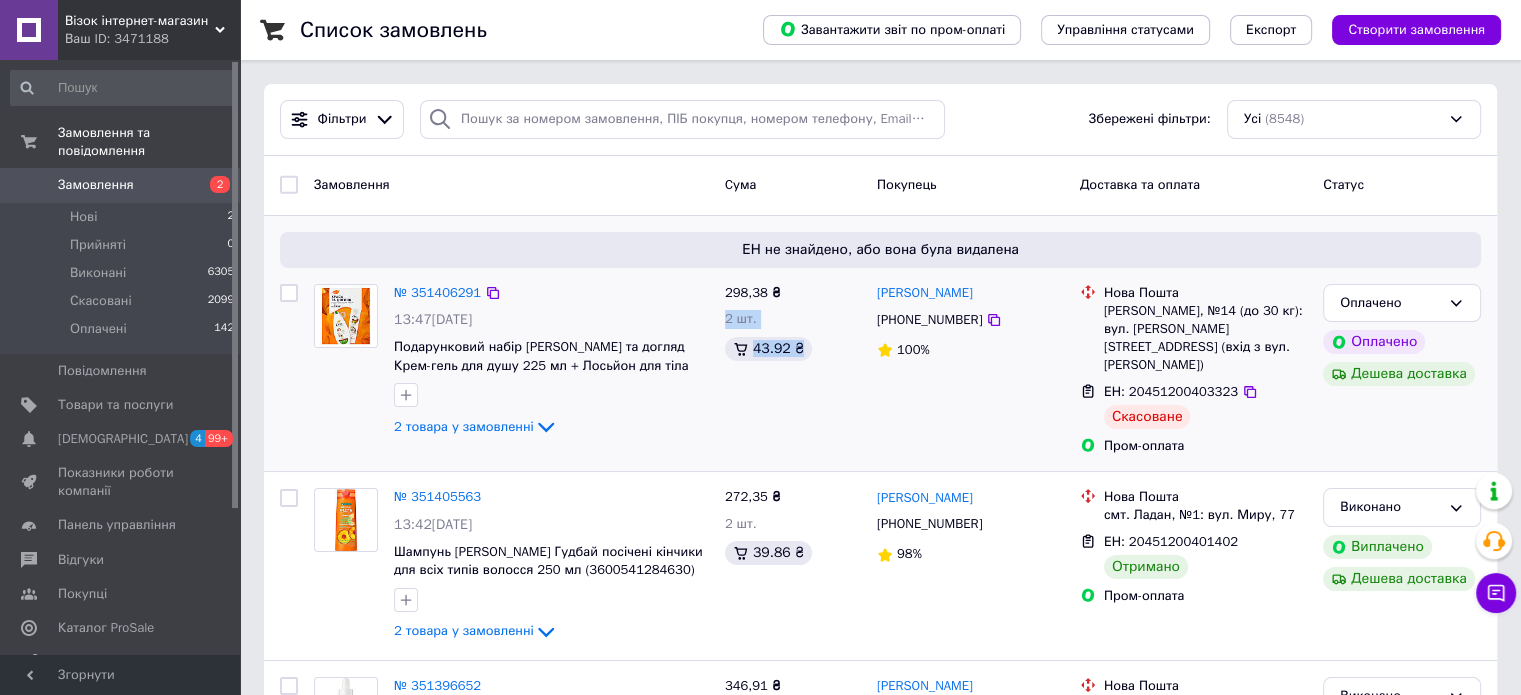 drag, startPoint x: 865, startPoint y: 278, endPoint x: 903, endPoint y: 283, distance: 38.327538 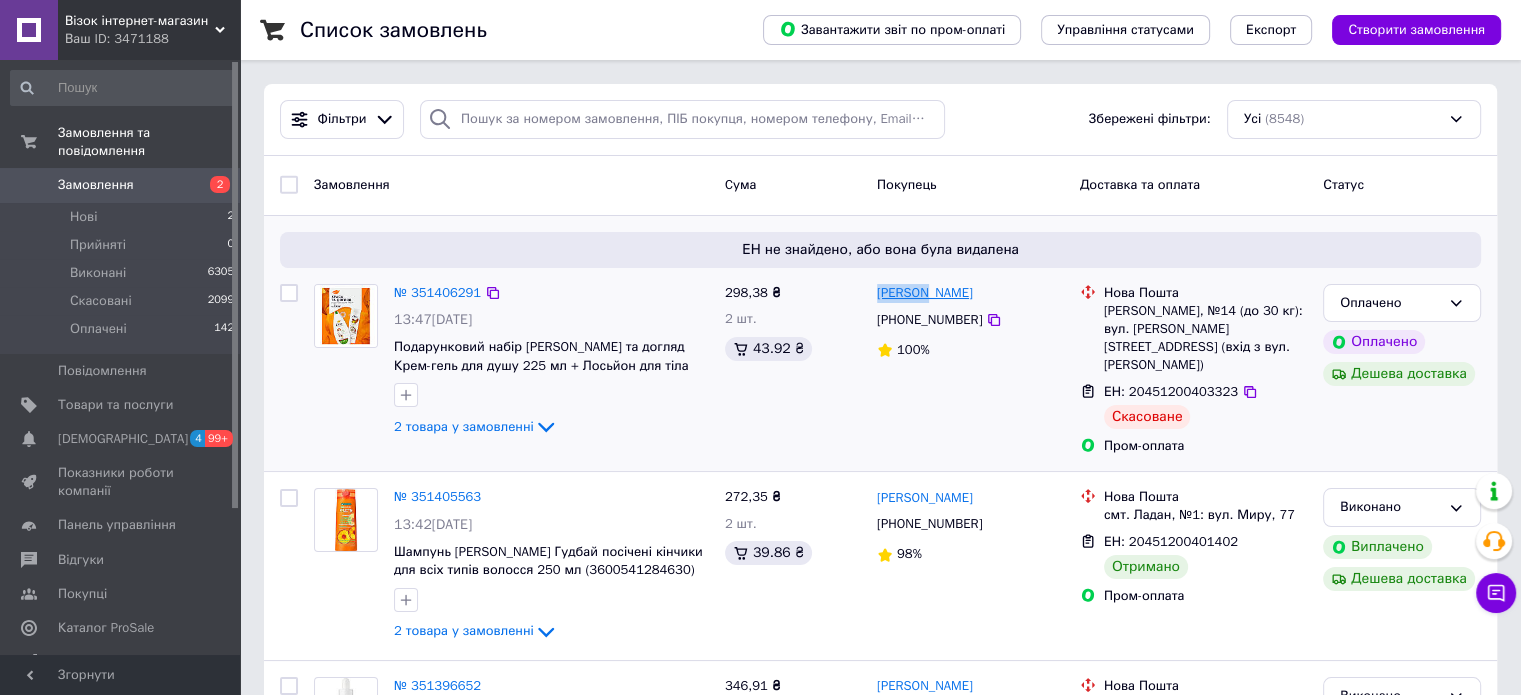 drag, startPoint x: 870, startPoint y: 282, endPoint x: 904, endPoint y: 288, distance: 34.525352 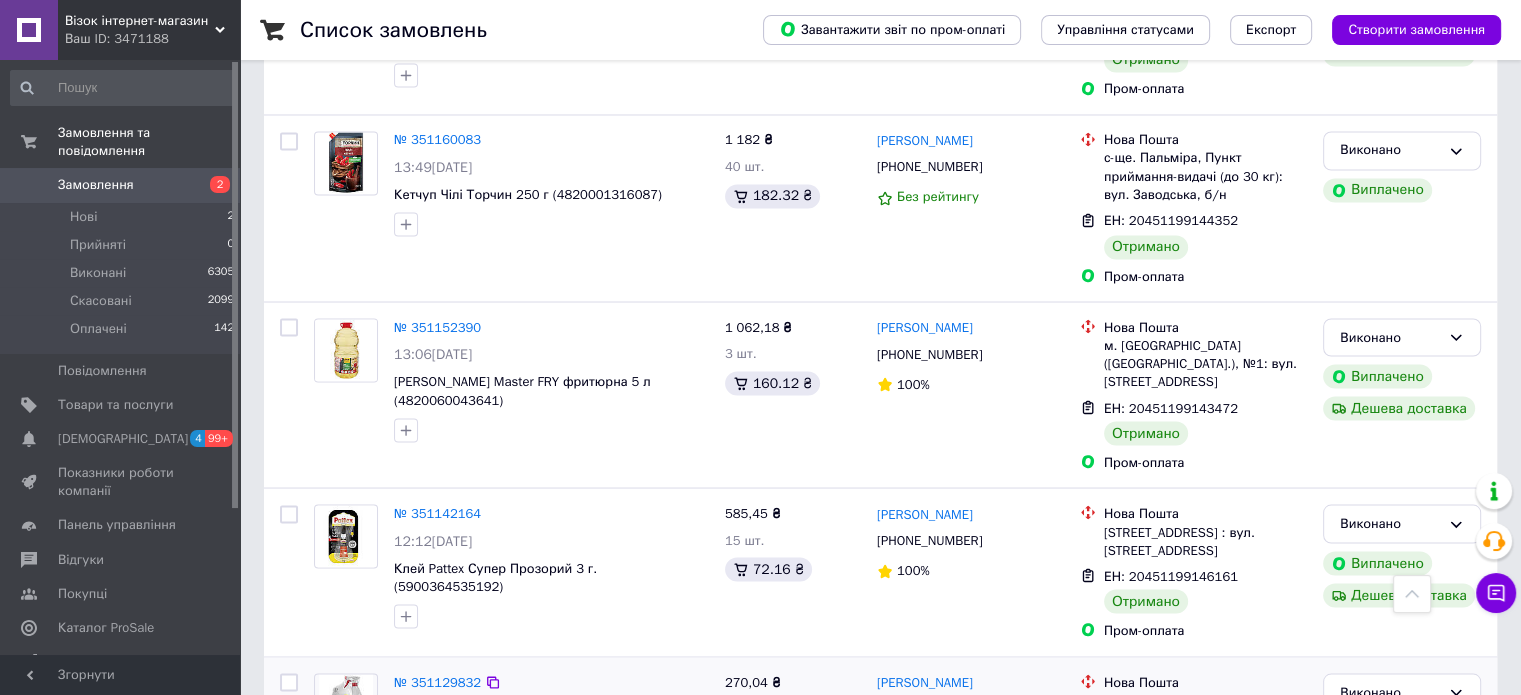 scroll, scrollTop: 3576, scrollLeft: 0, axis: vertical 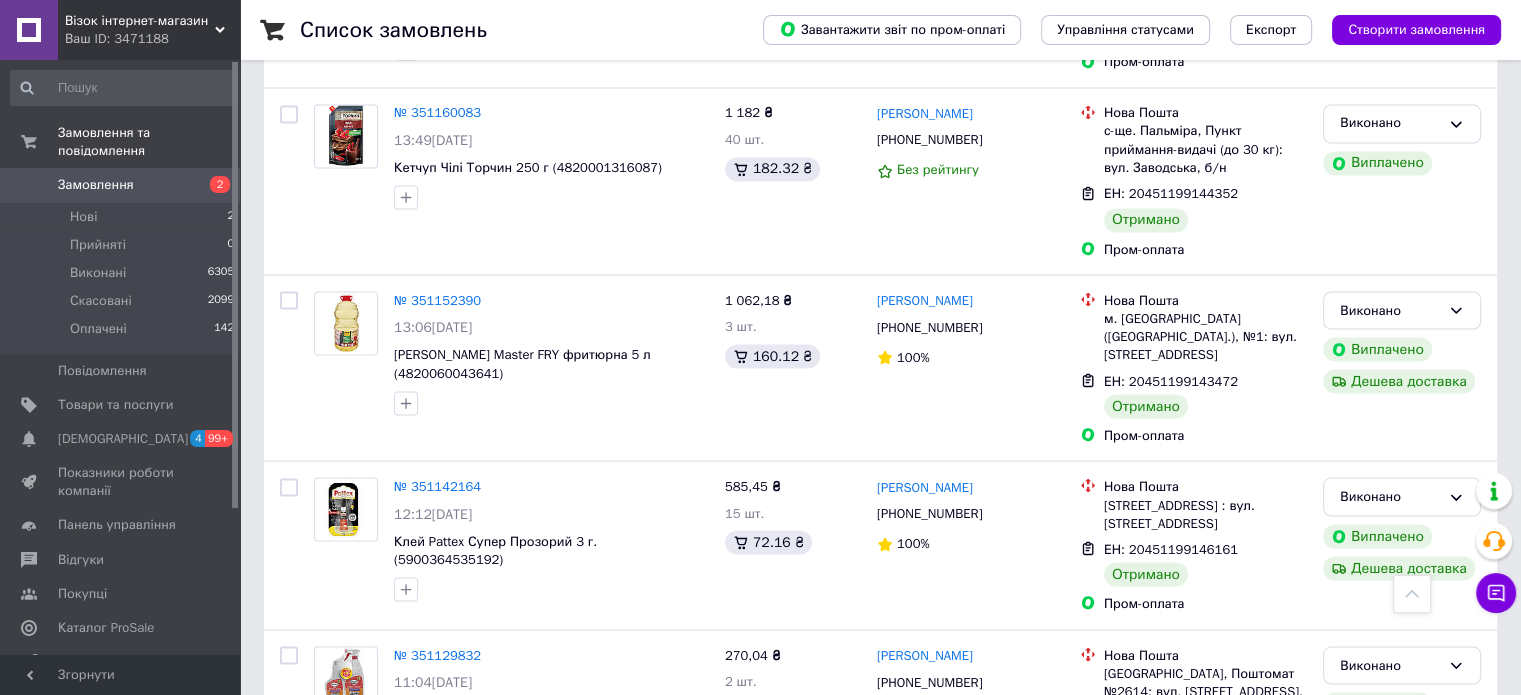 click on "4" at bounding box center (539, 878) 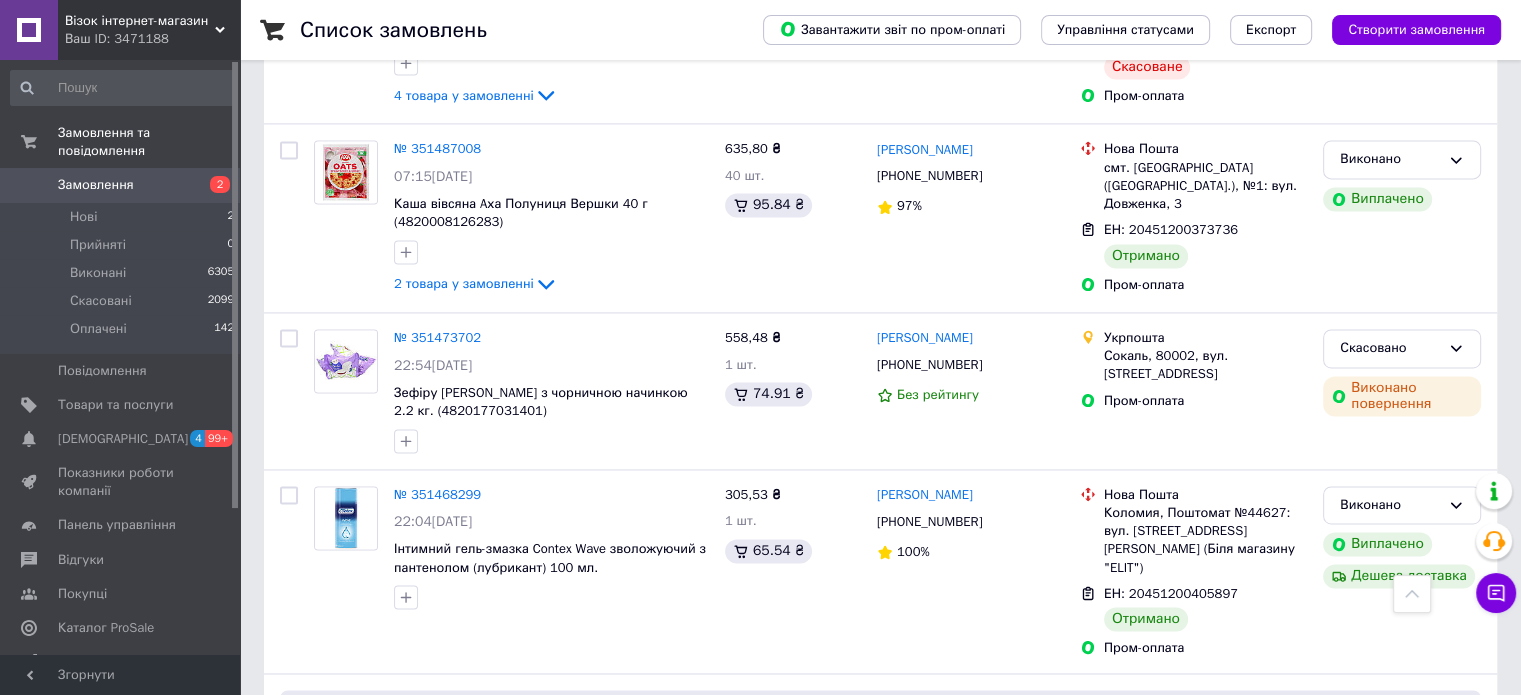 scroll, scrollTop: 3404, scrollLeft: 0, axis: vertical 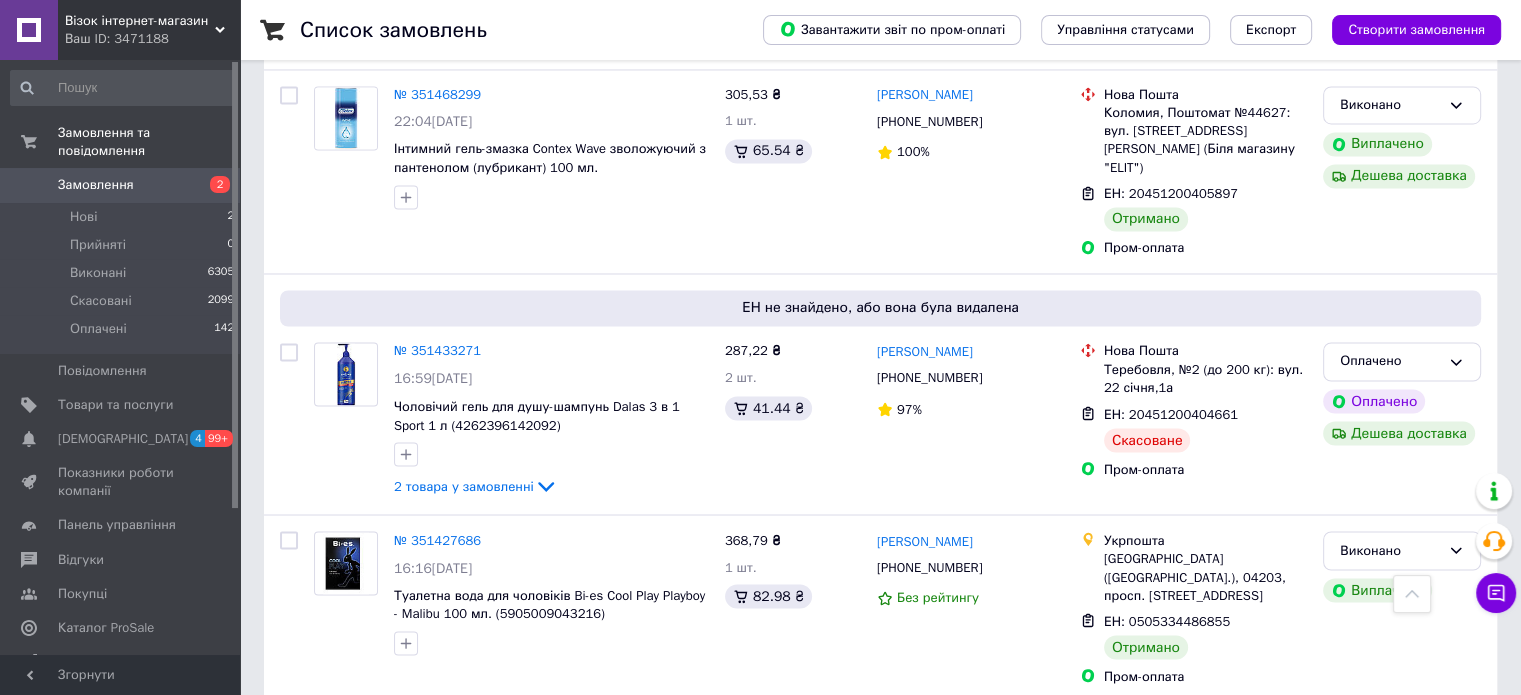 click on "2" at bounding box center (449, 746) 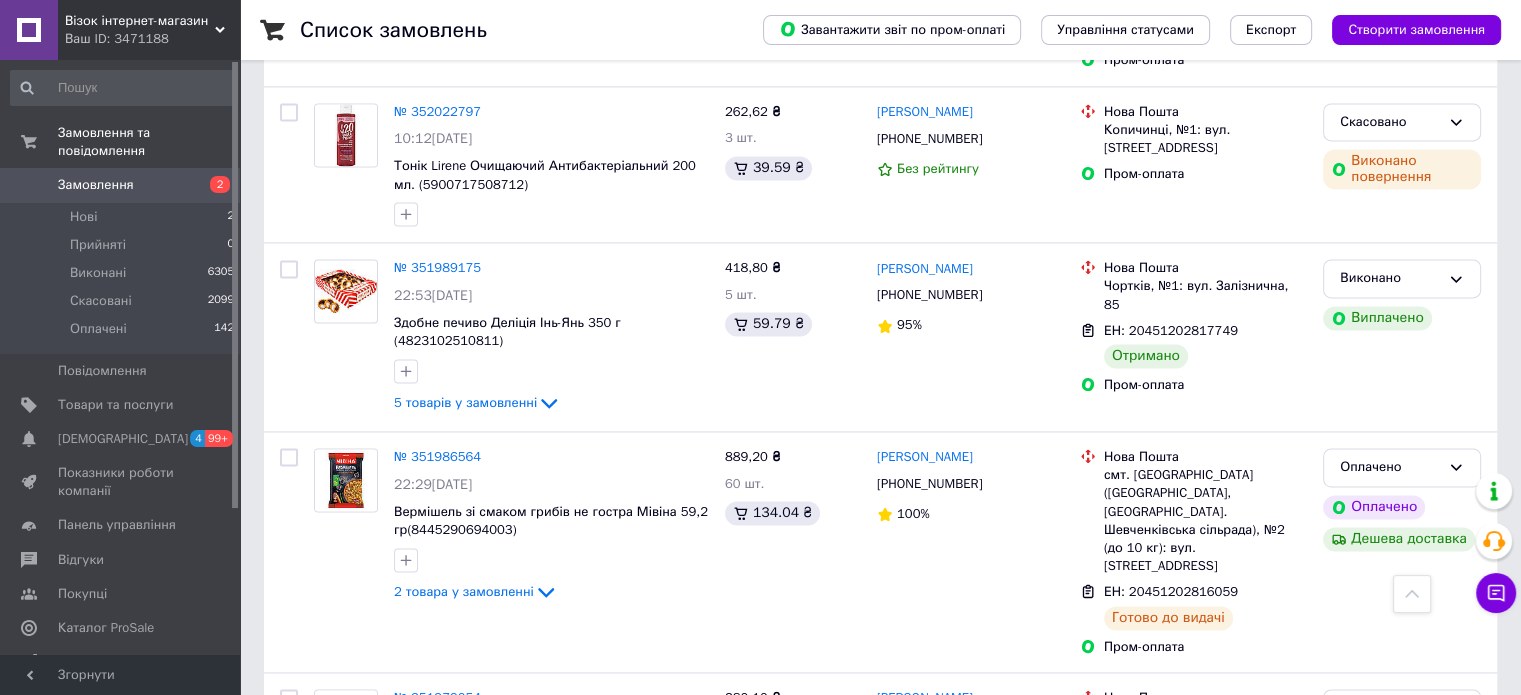 scroll, scrollTop: 3165, scrollLeft: 0, axis: vertical 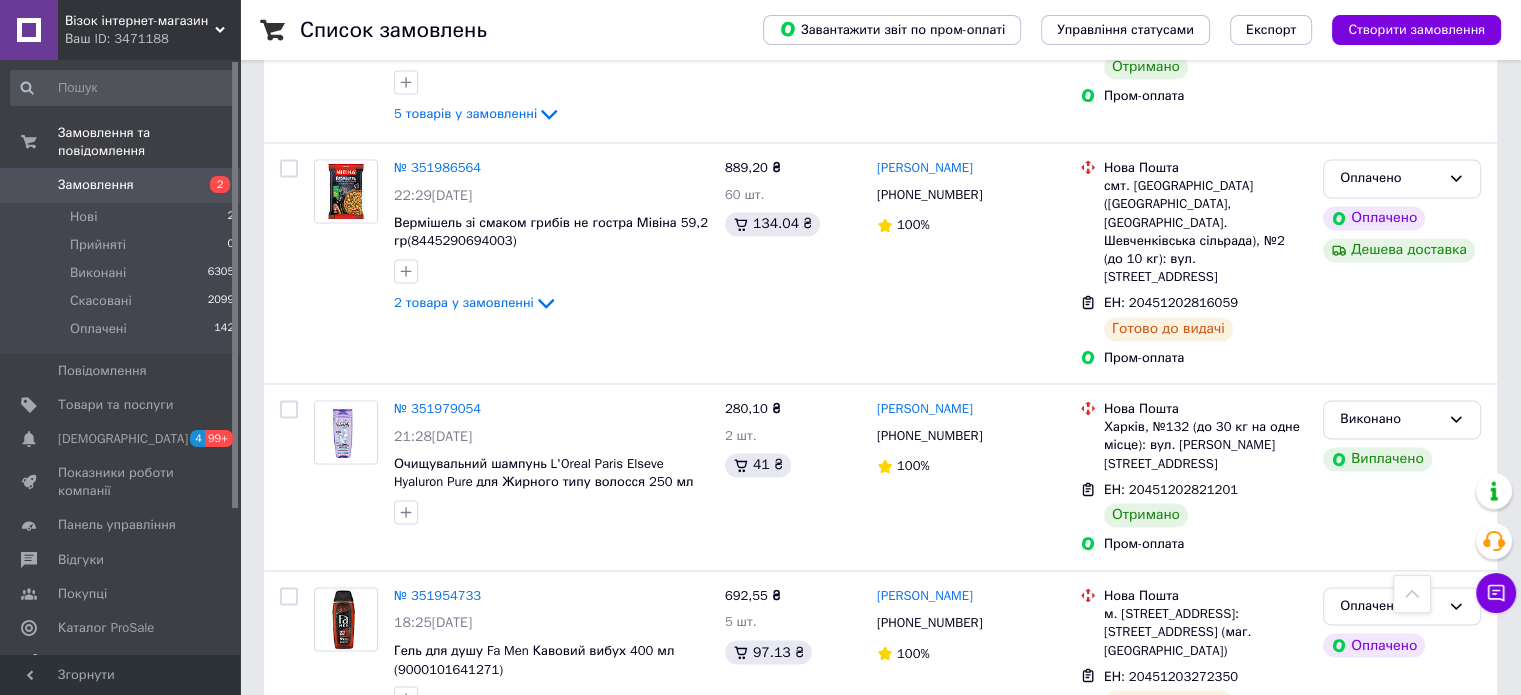 click on "1" at bounding box center (404, 801) 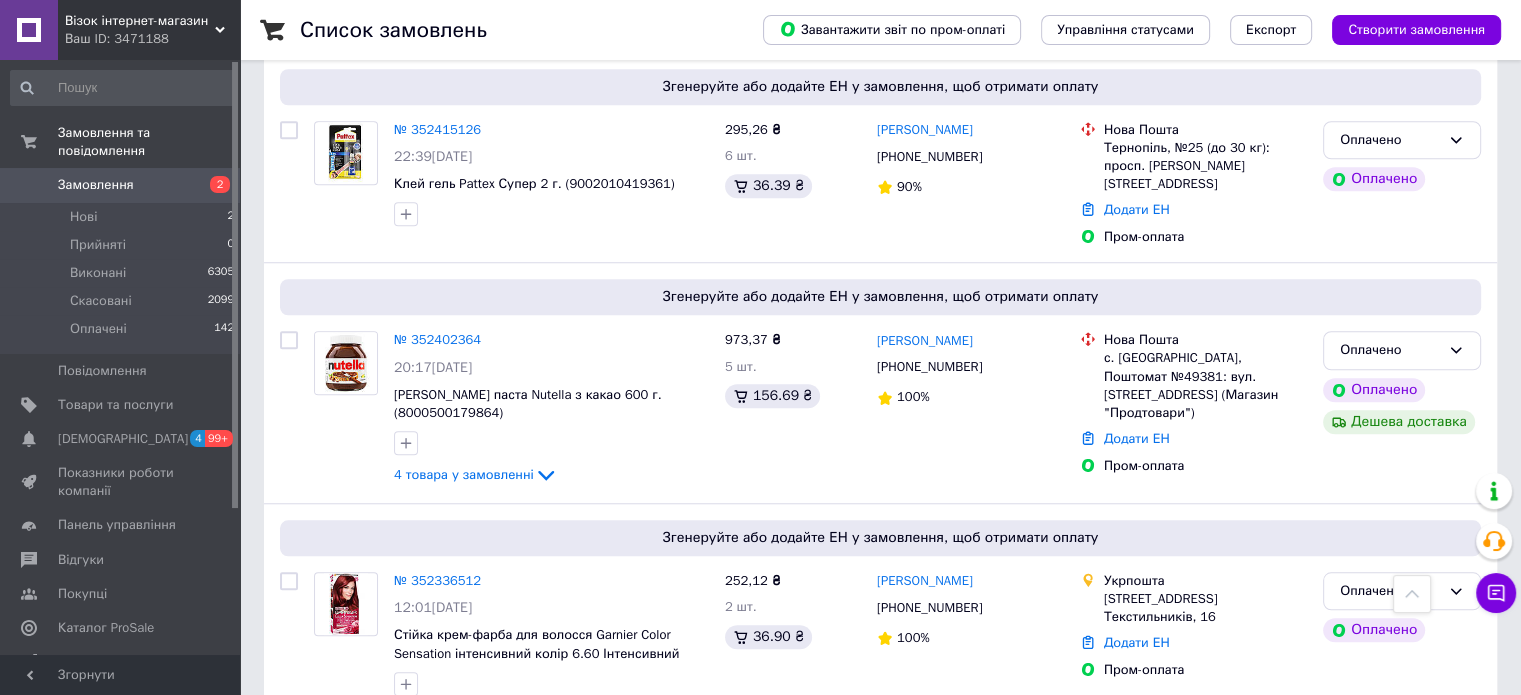 scroll, scrollTop: 1900, scrollLeft: 0, axis: vertical 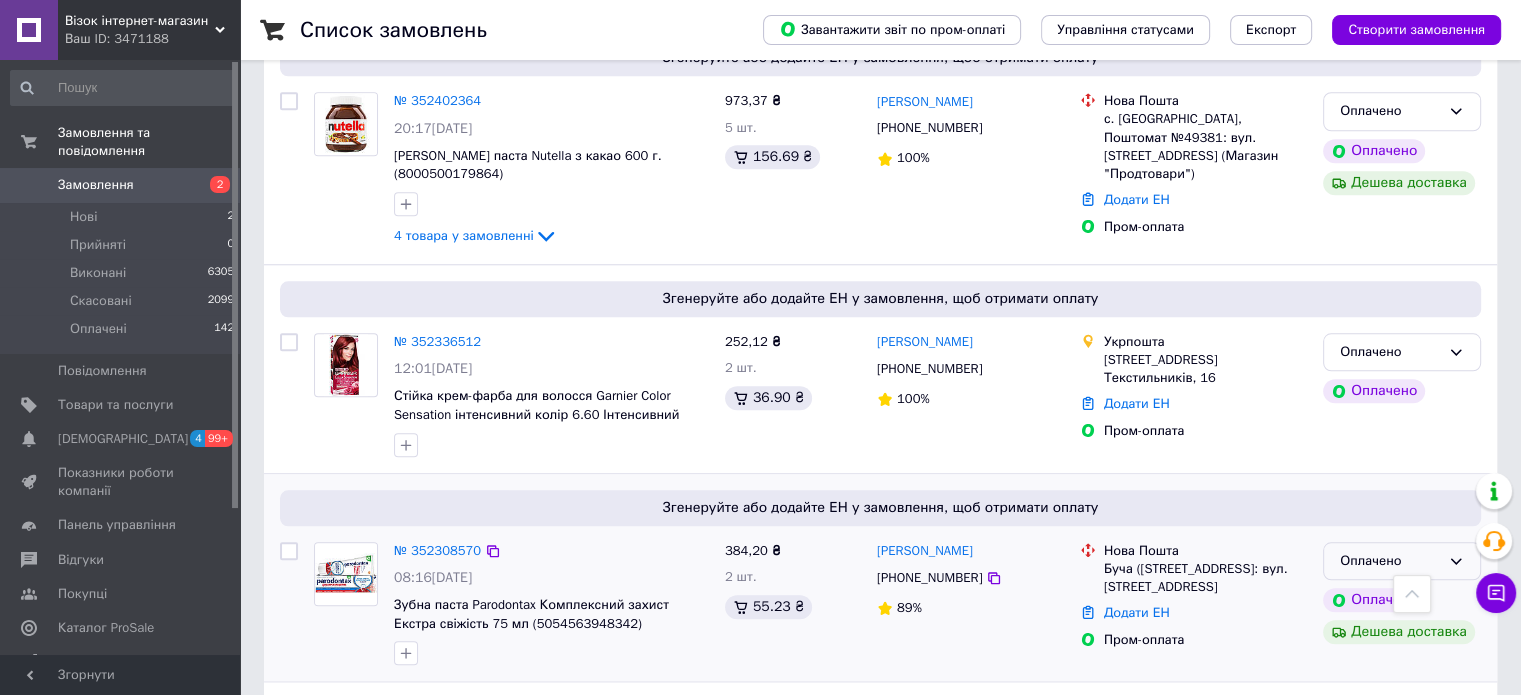 click 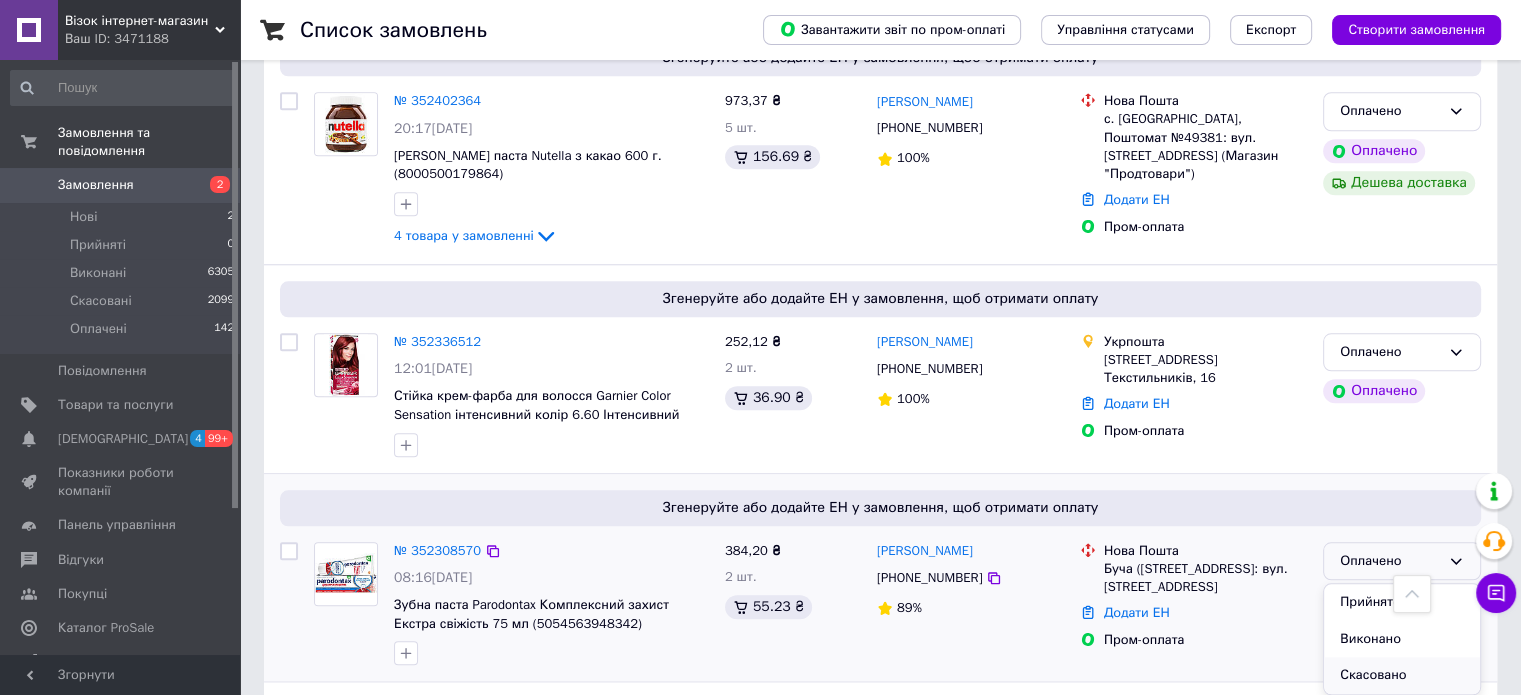 click on "Скасовано" at bounding box center (1402, 675) 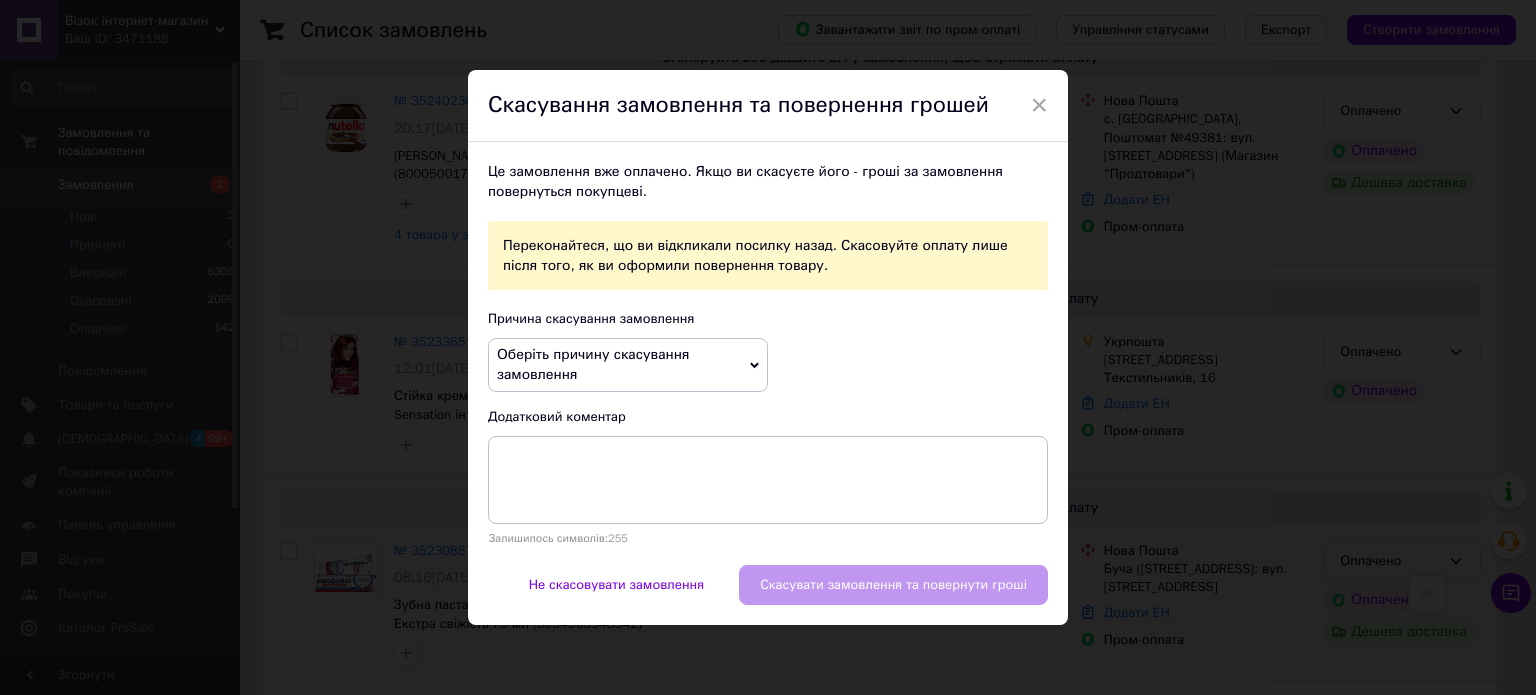 click on "Оберіть причину скасування замовлення" at bounding box center [628, 364] 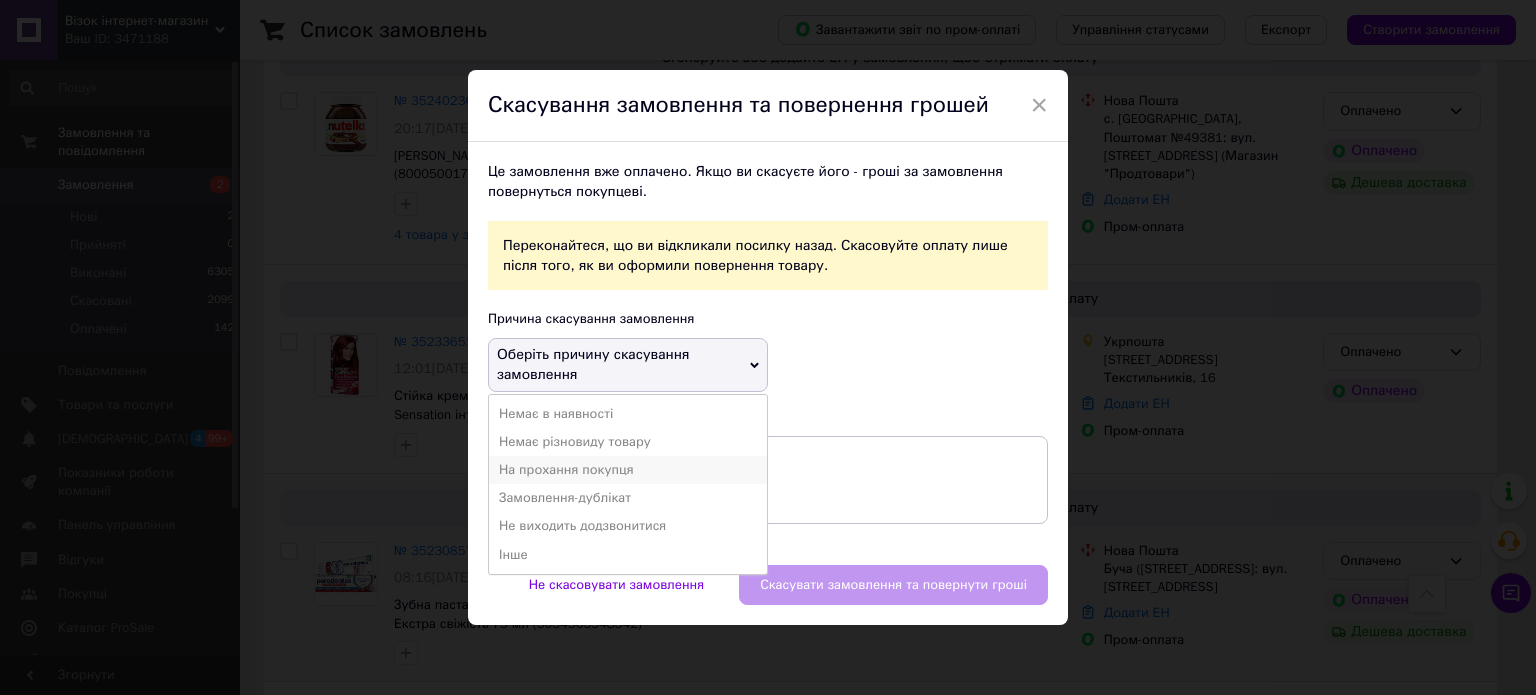 click on "На прохання покупця" at bounding box center (628, 470) 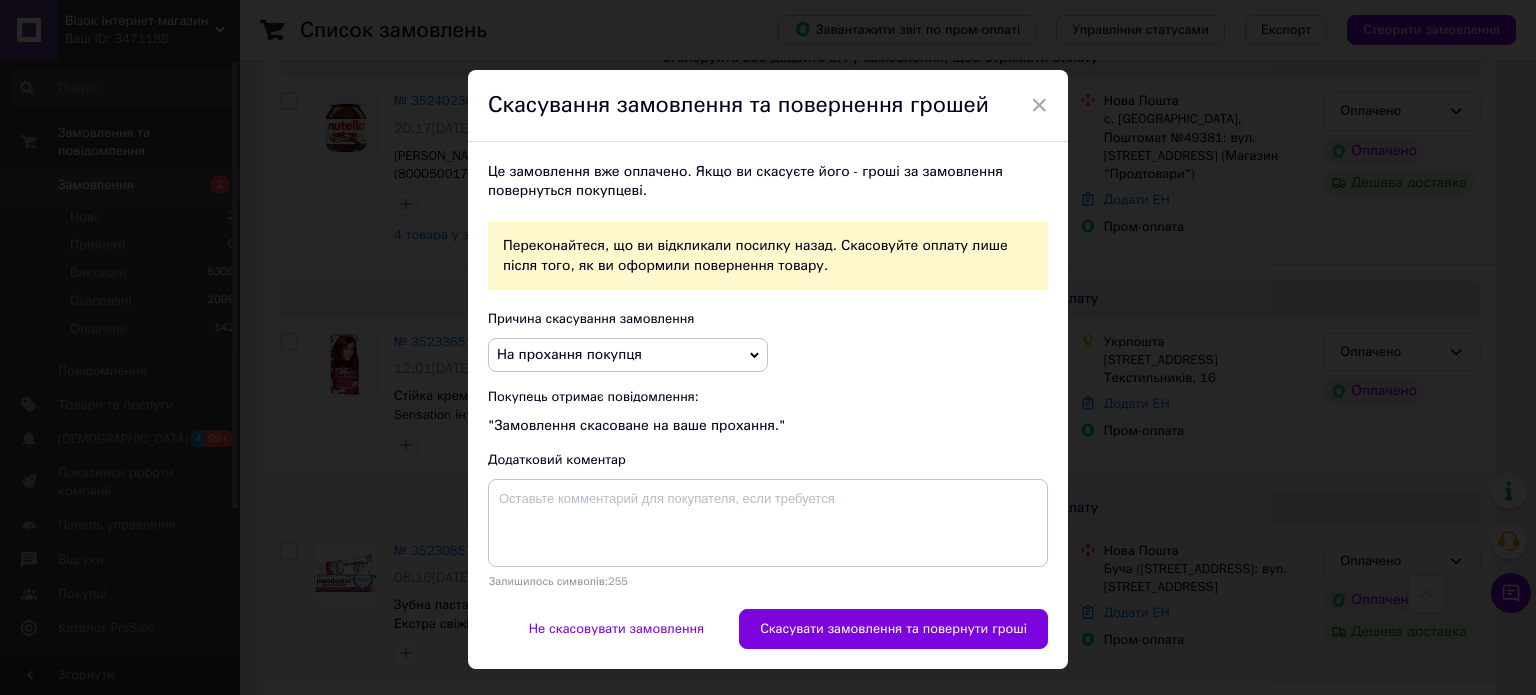 click on "Скасувати замовлення та повернути гроші" at bounding box center [893, 629] 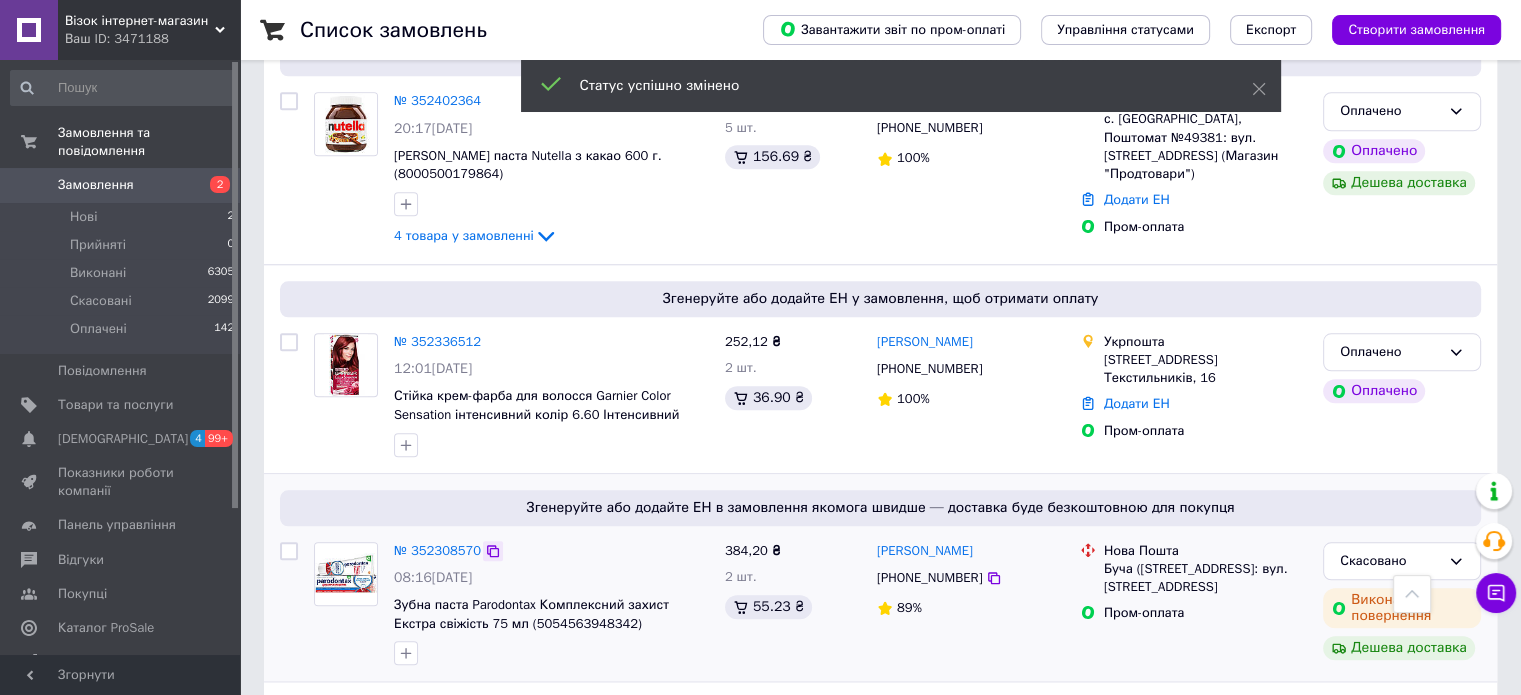 click 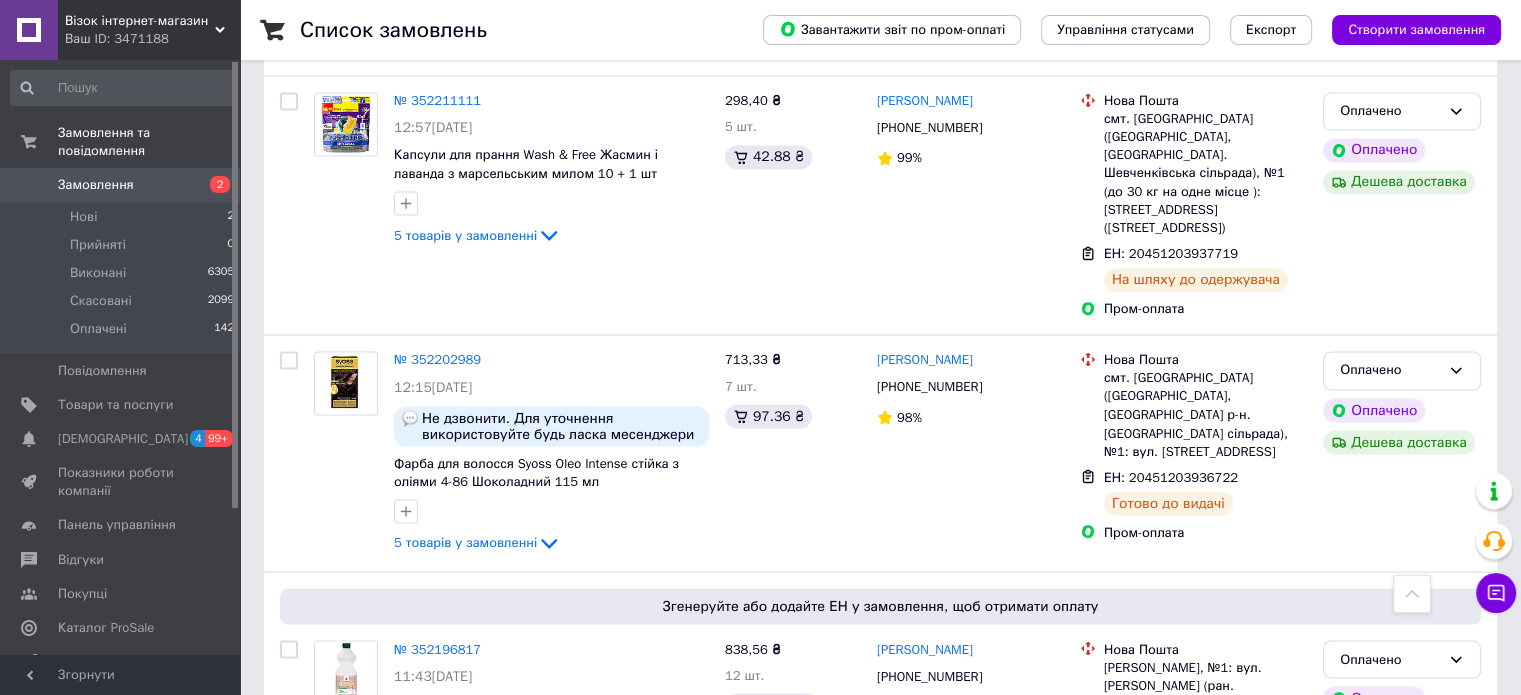 scroll, scrollTop: 3600, scrollLeft: 0, axis: vertical 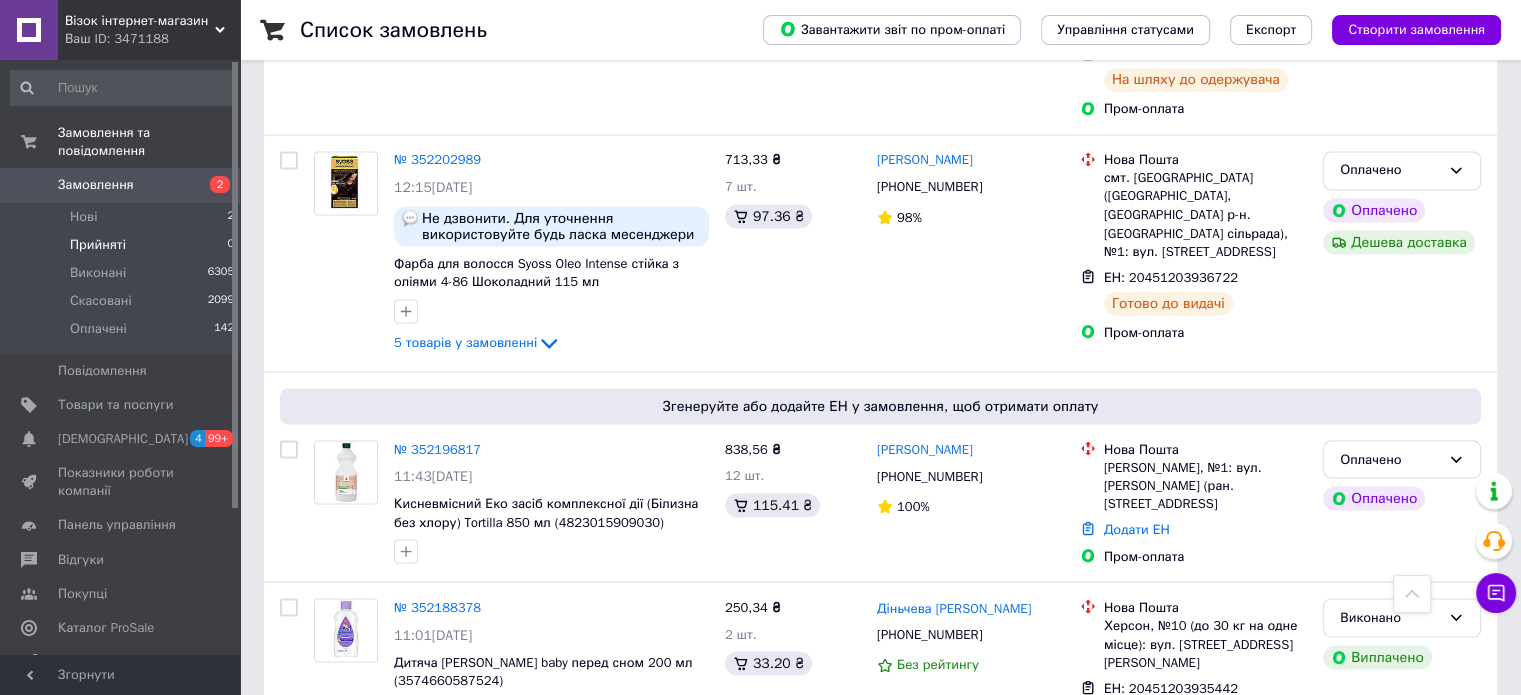 click on "Прийняті" at bounding box center [98, 245] 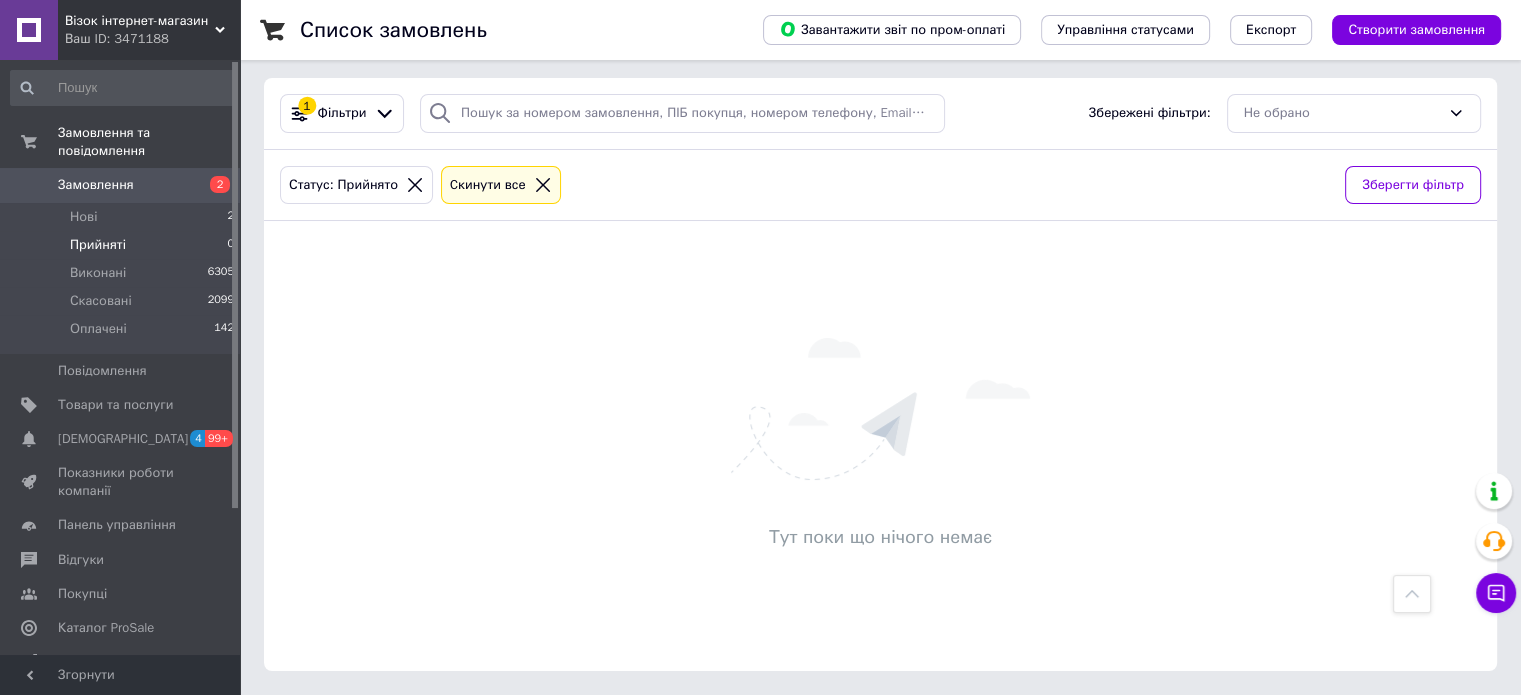 scroll, scrollTop: 0, scrollLeft: 0, axis: both 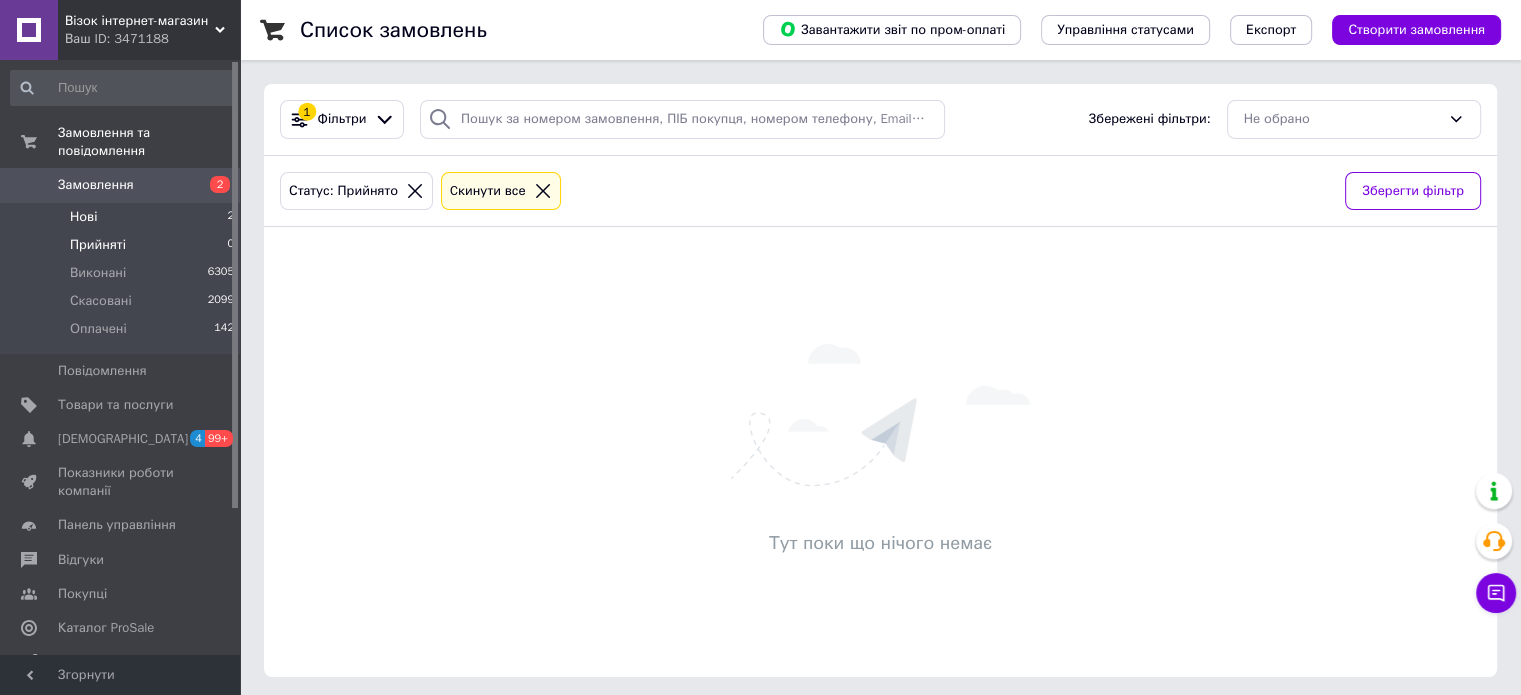 click on "Нові 2" at bounding box center (123, 217) 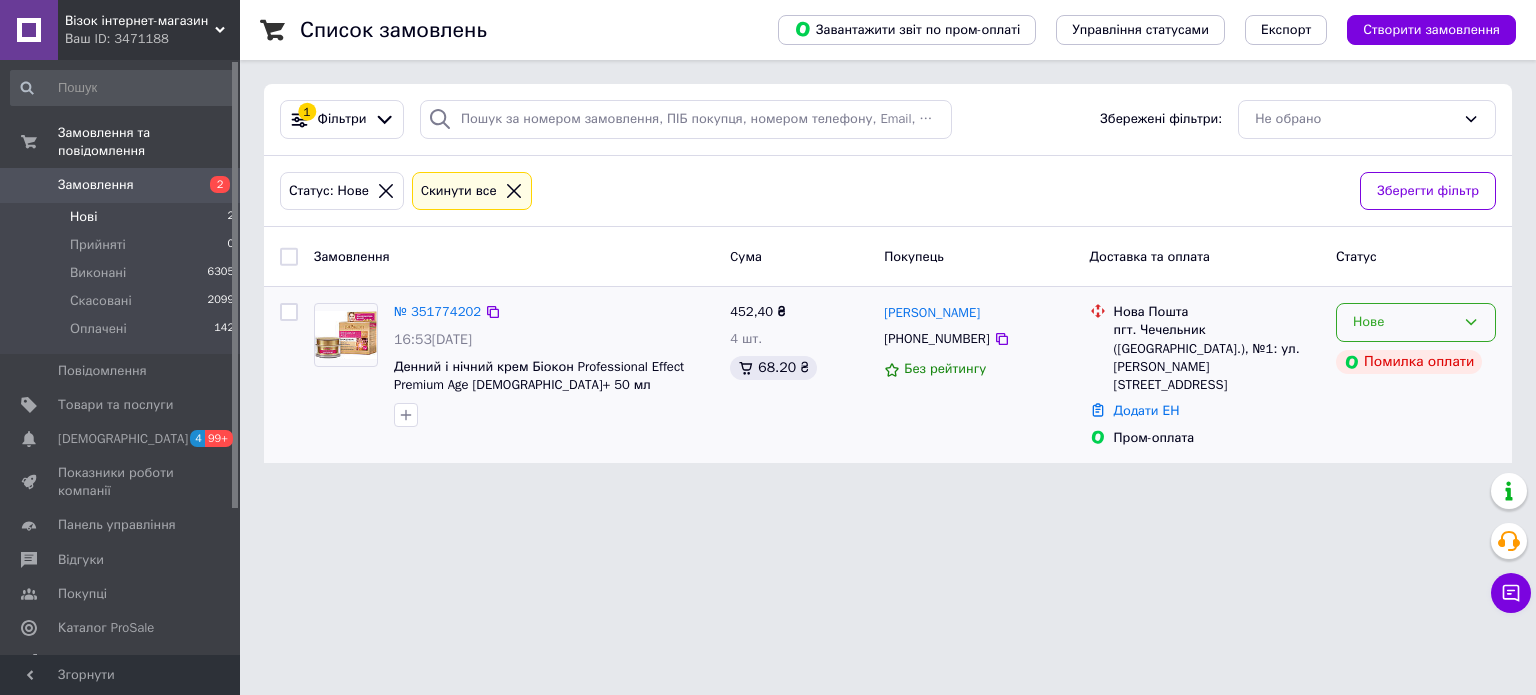 click on "Нове" at bounding box center [1416, 322] 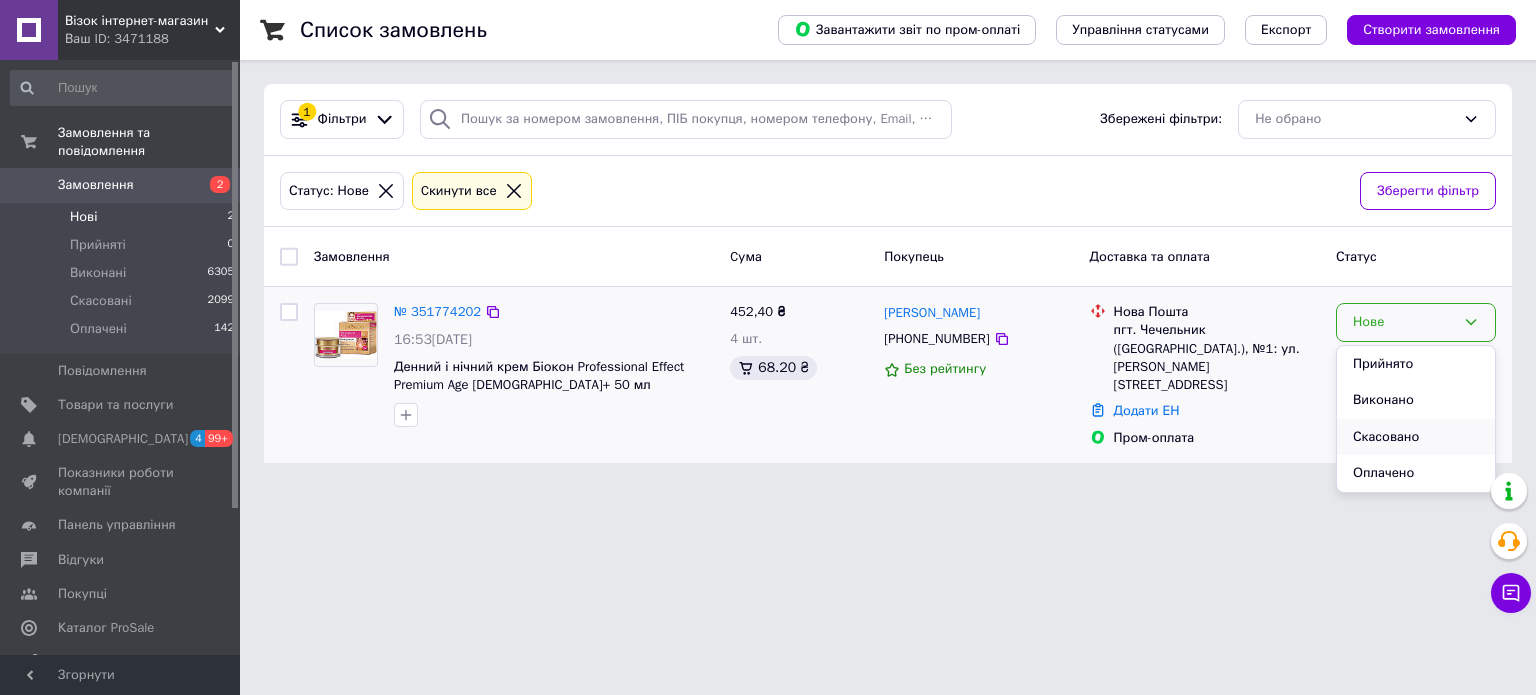 drag, startPoint x: 1385, startPoint y: 437, endPoint x: 1272, endPoint y: 409, distance: 116.41735 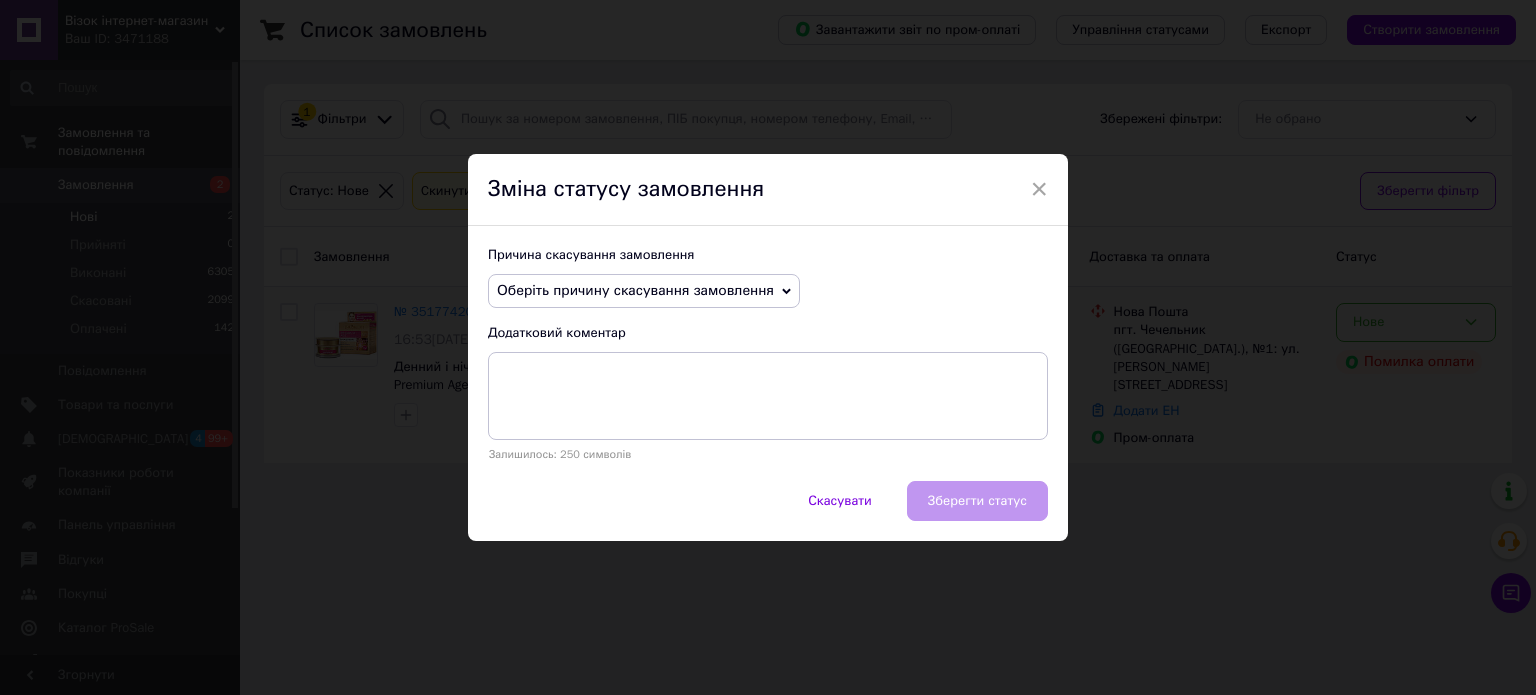 click on "Оберіть причину скасування замовлення" at bounding box center [644, 291] 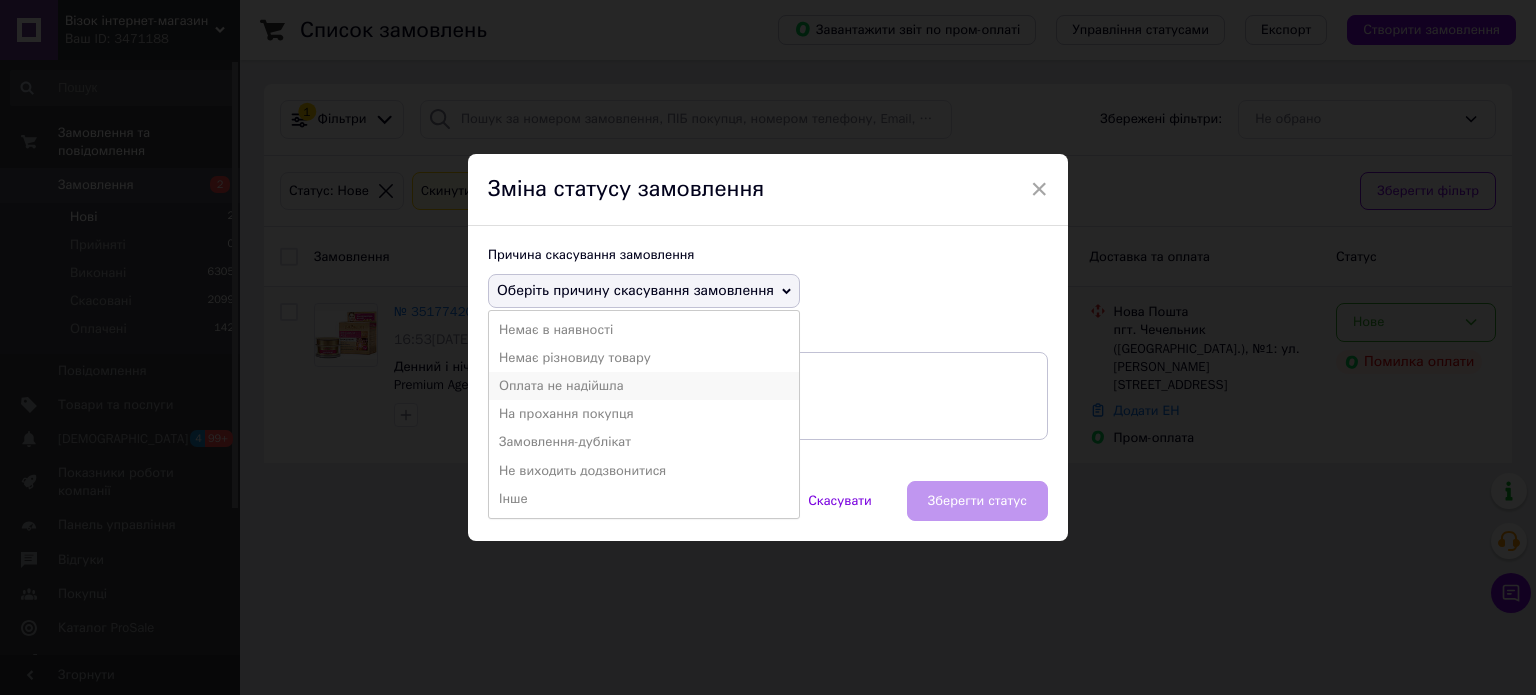 click on "Оплата не надійшла" at bounding box center (644, 386) 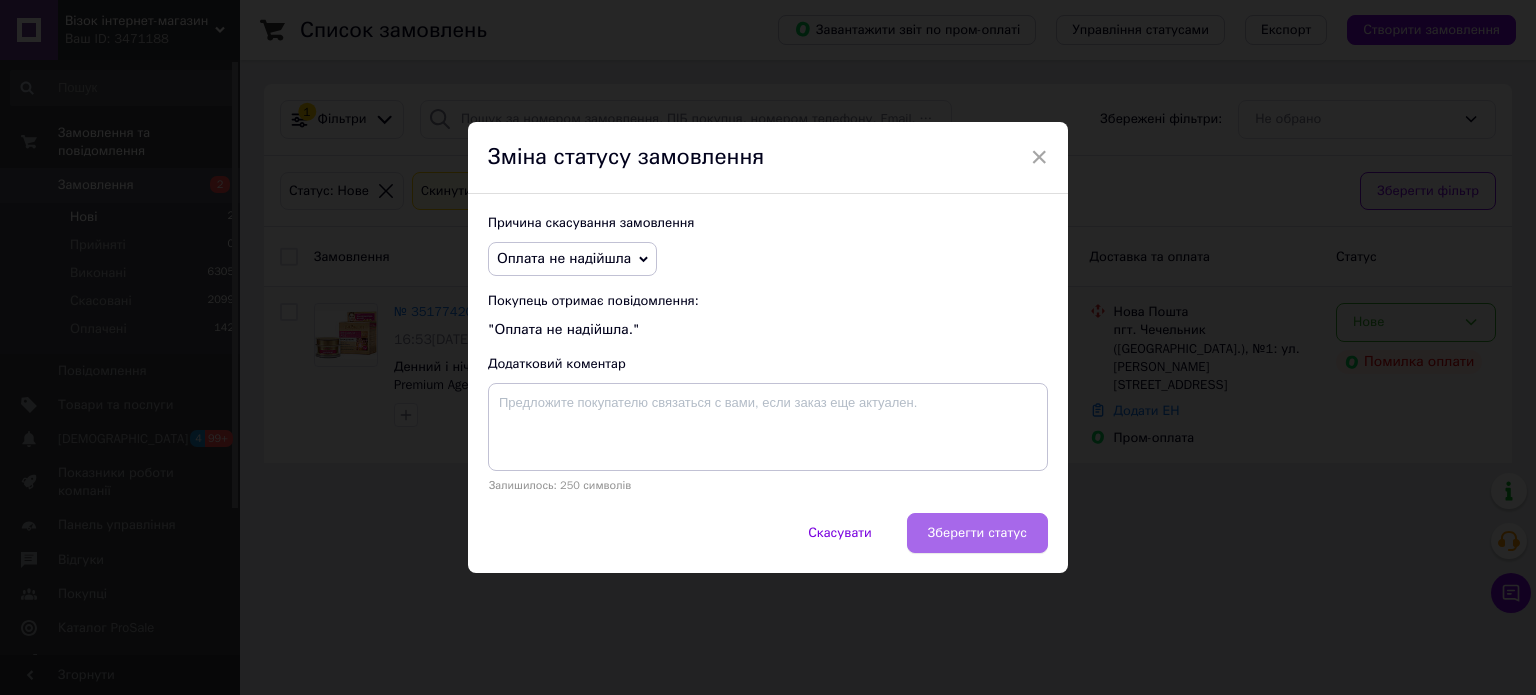 click on "Зберегти статус" at bounding box center (977, 533) 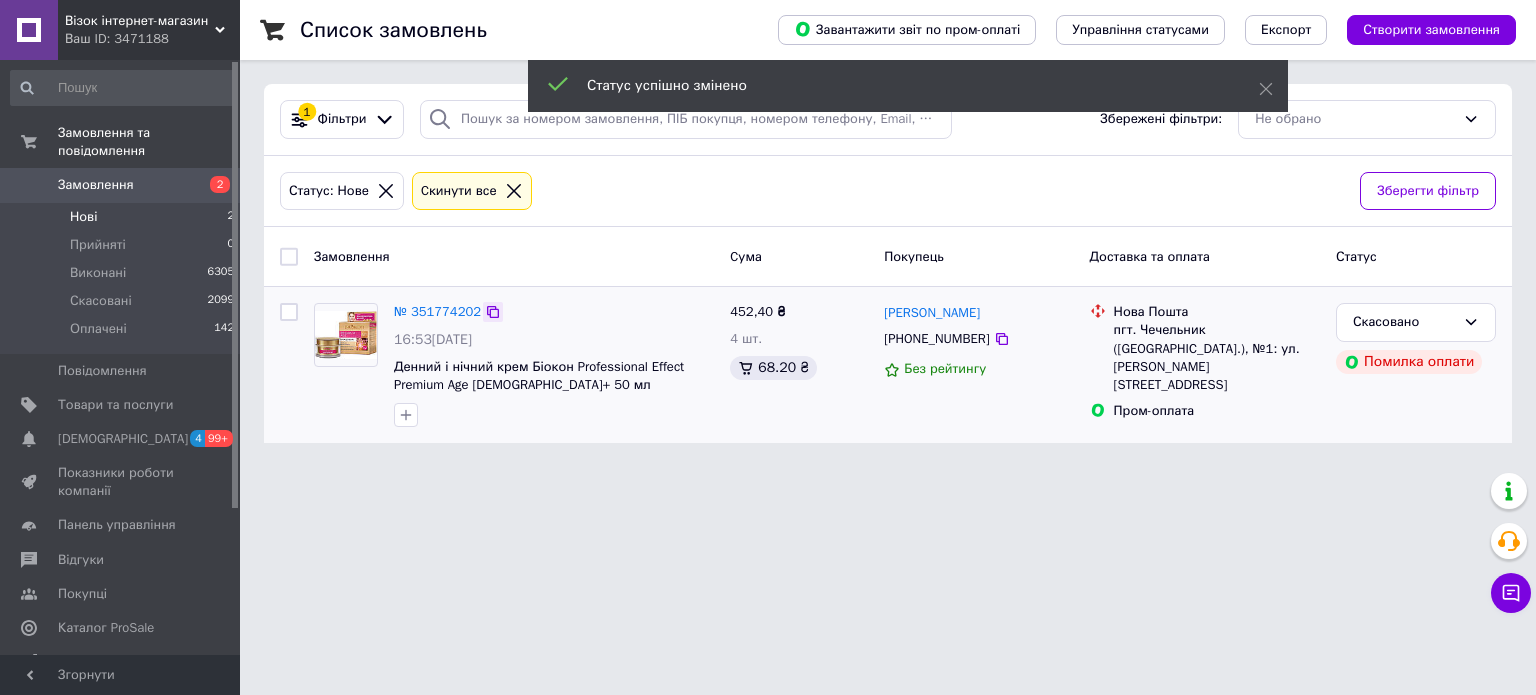 click 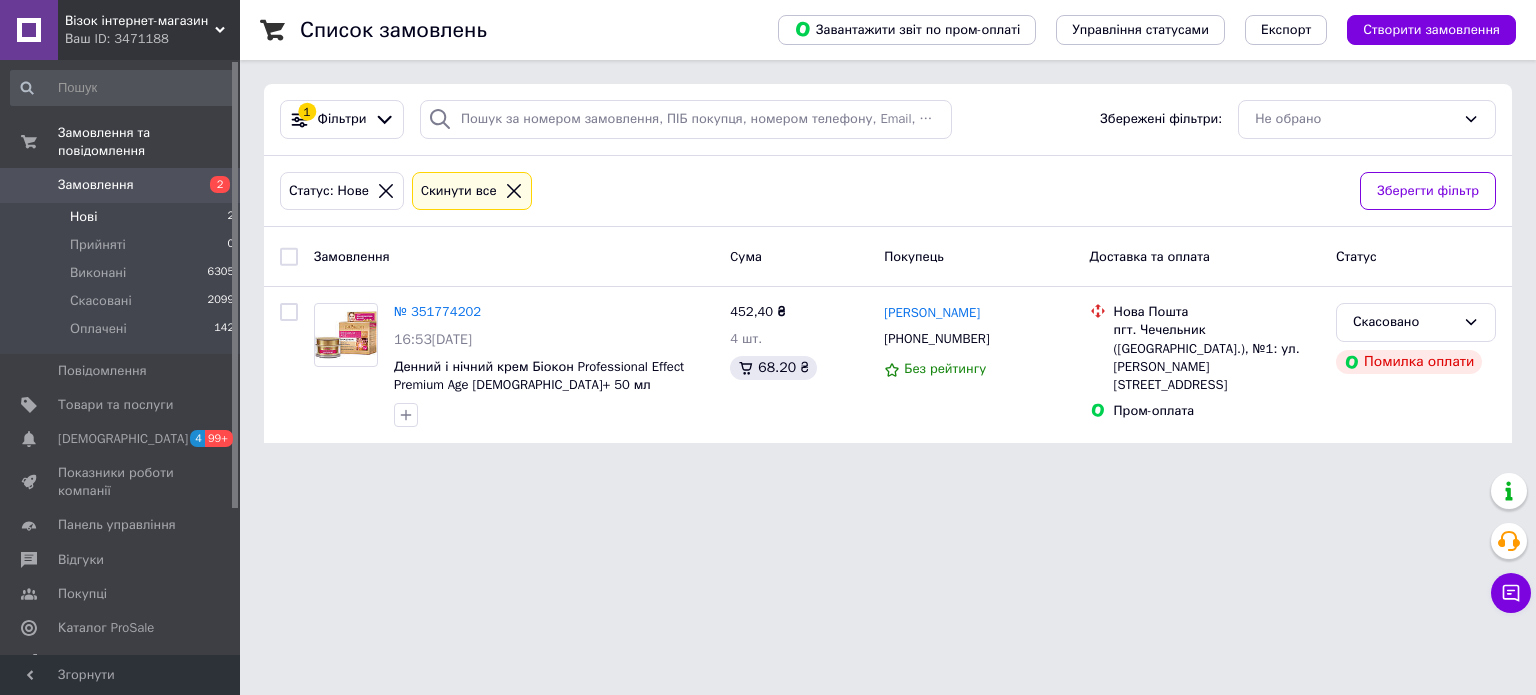 click on "Замовлення 2" at bounding box center (123, 185) 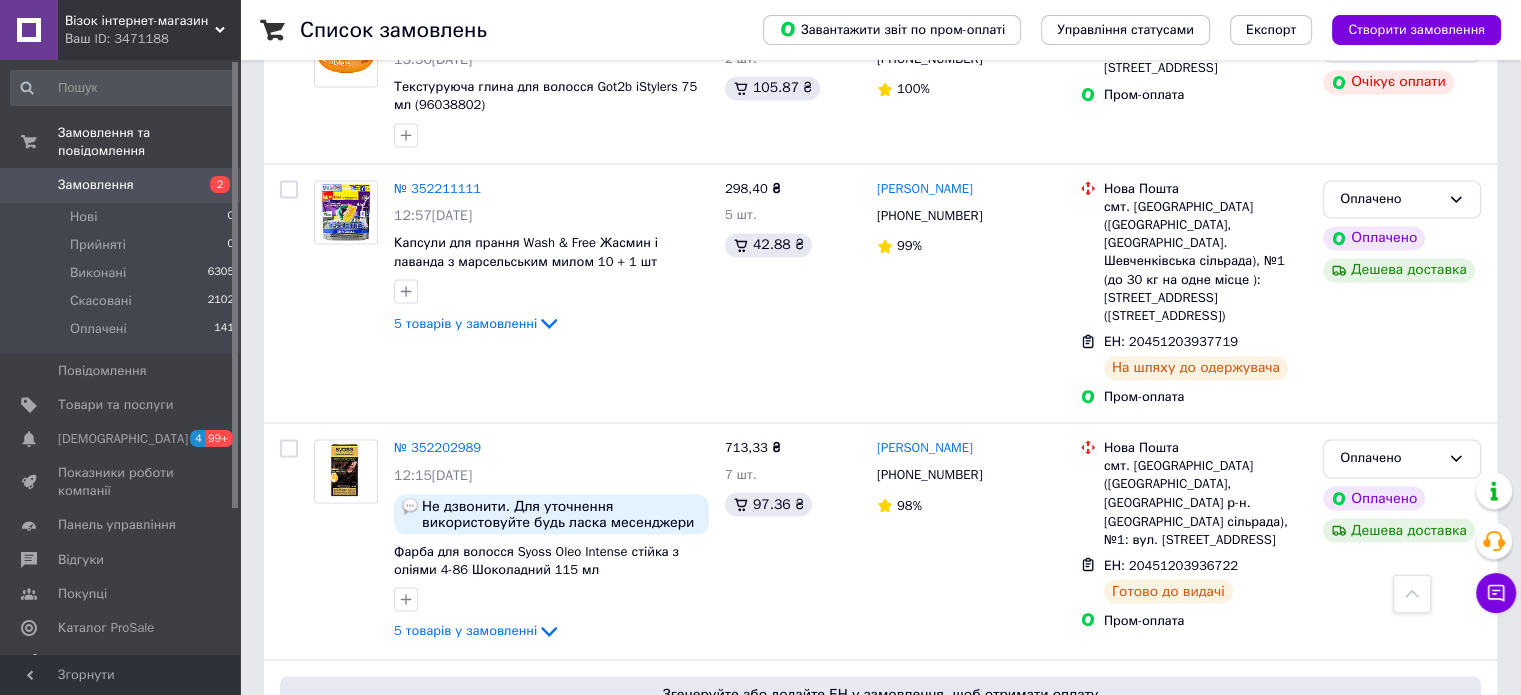 scroll, scrollTop: 3600, scrollLeft: 0, axis: vertical 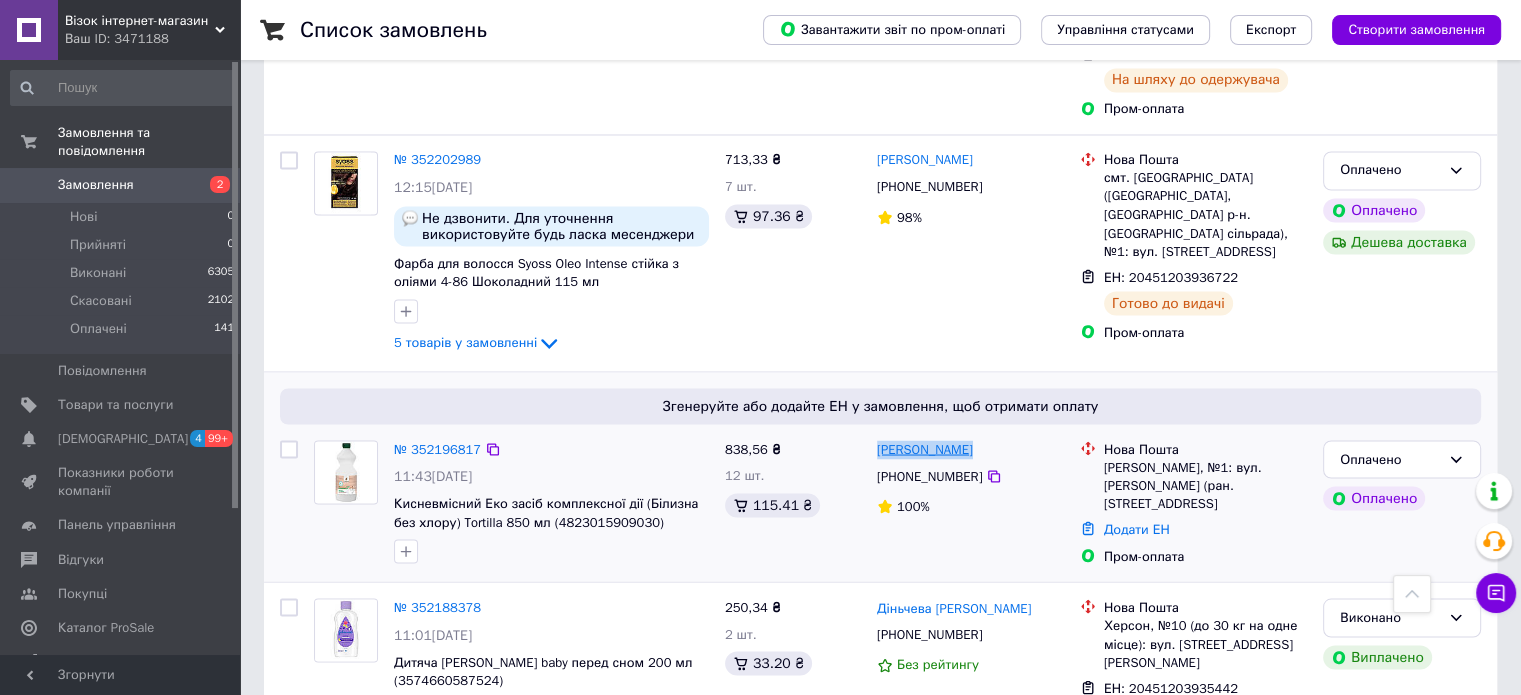 drag, startPoint x: 992, startPoint y: 284, endPoint x: 876, endPoint y: 291, distance: 116.21101 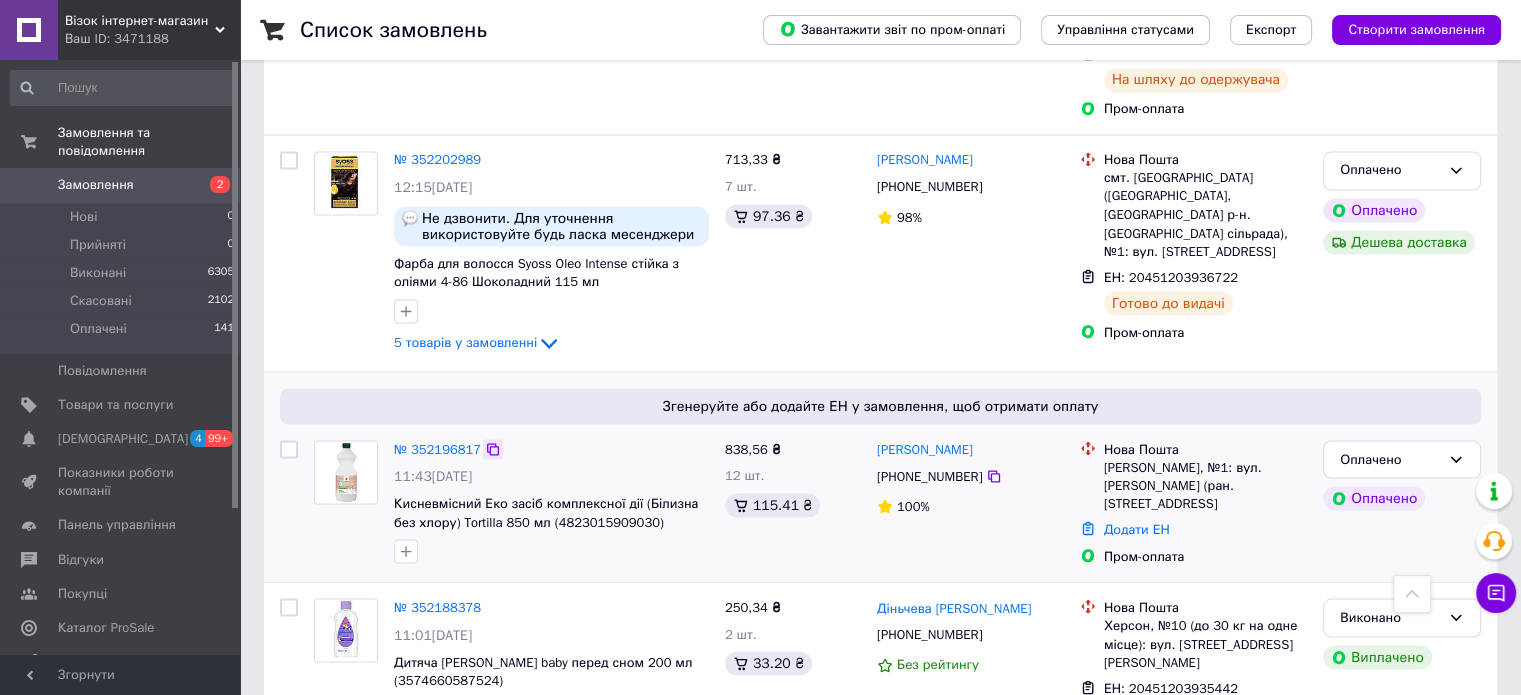 click 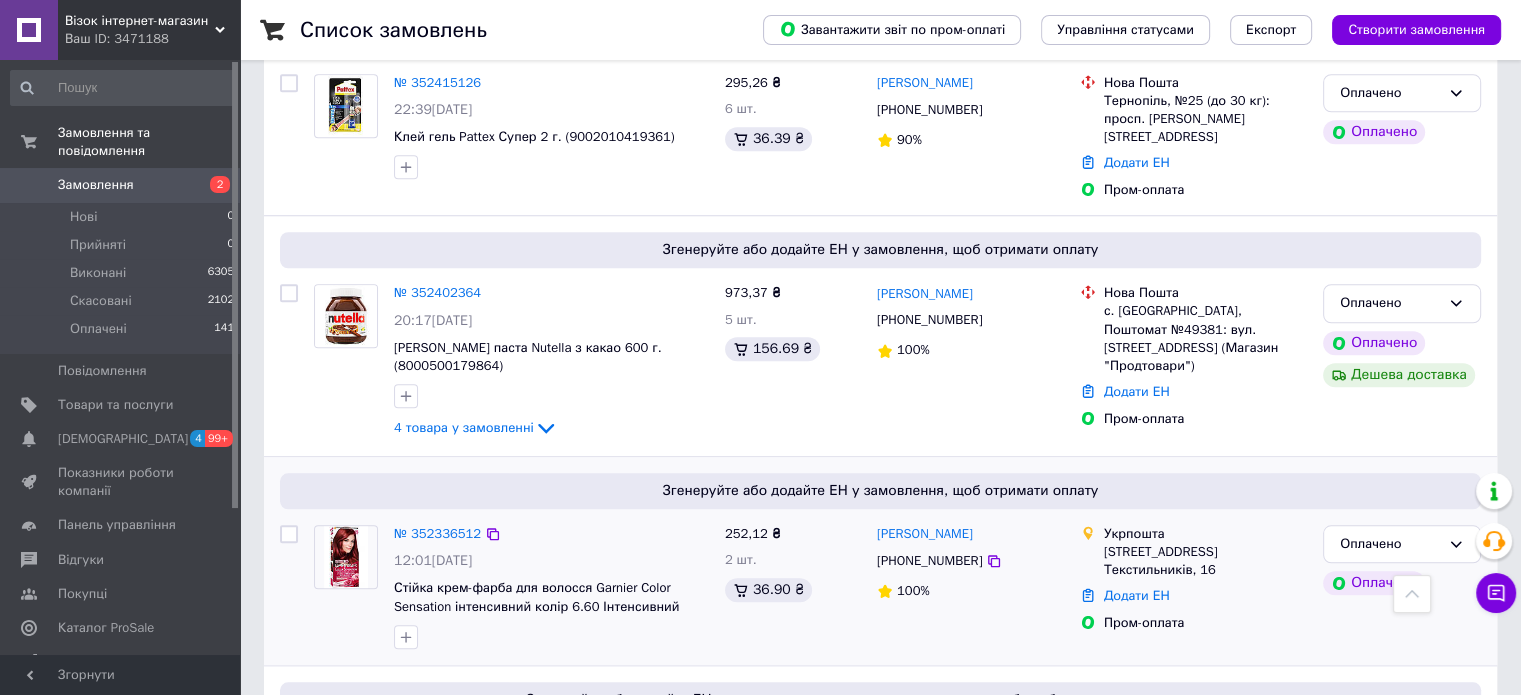 scroll, scrollTop: 1700, scrollLeft: 0, axis: vertical 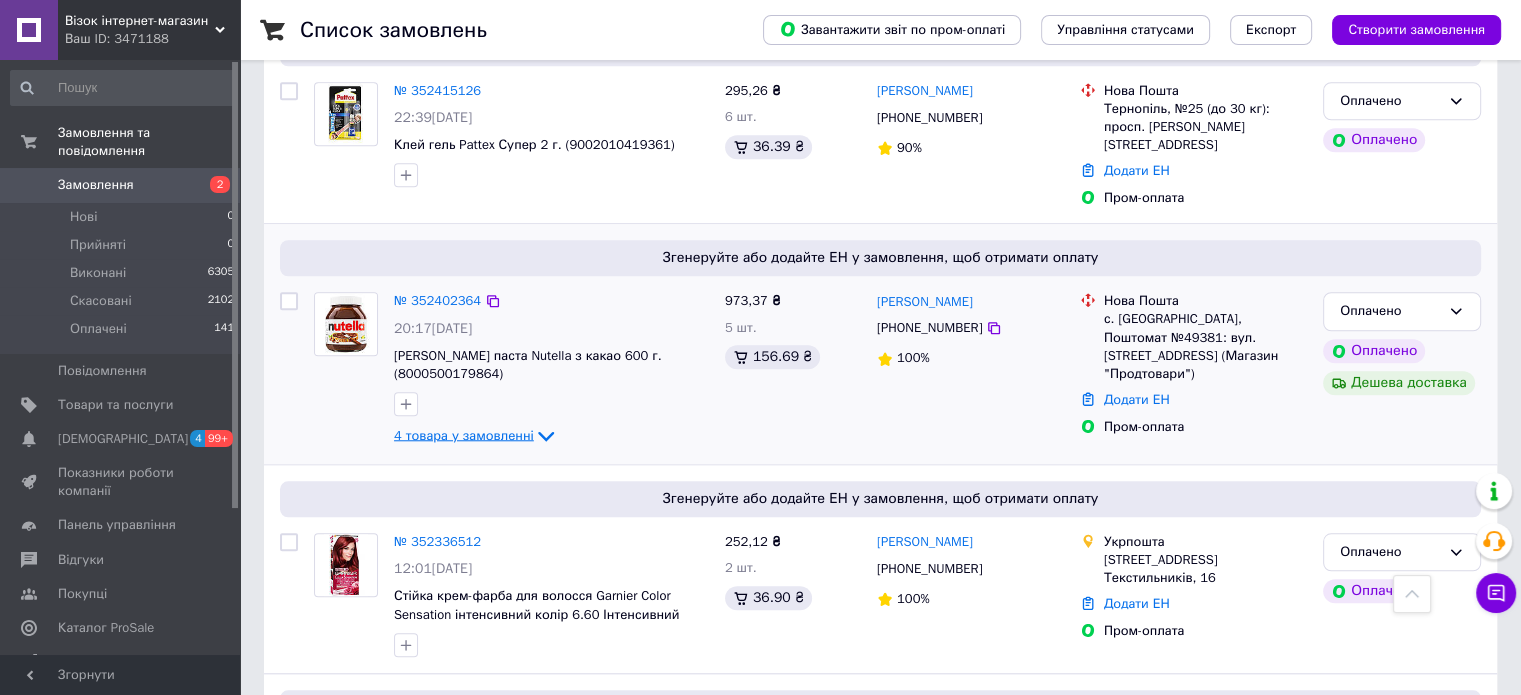 click on "4 товара у замовленні" at bounding box center [464, 435] 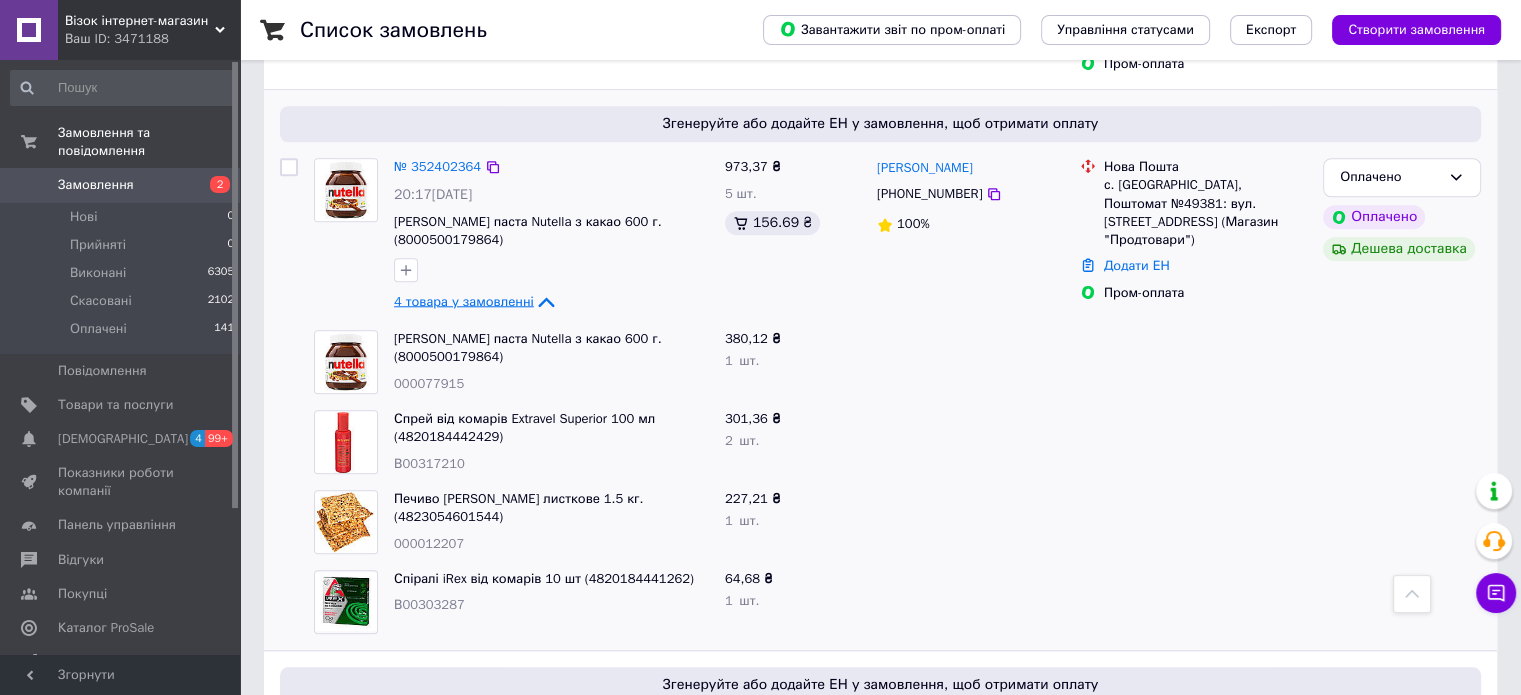 scroll, scrollTop: 1800, scrollLeft: 0, axis: vertical 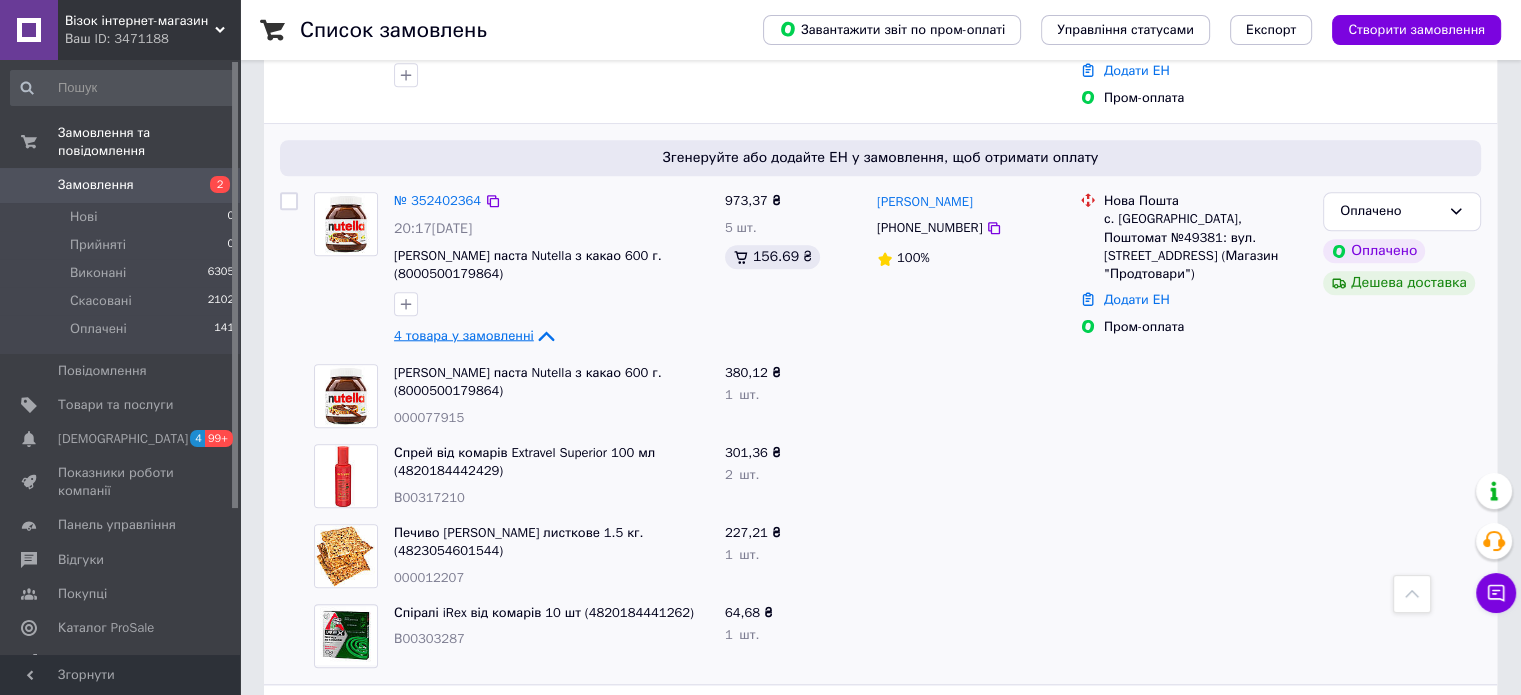 click 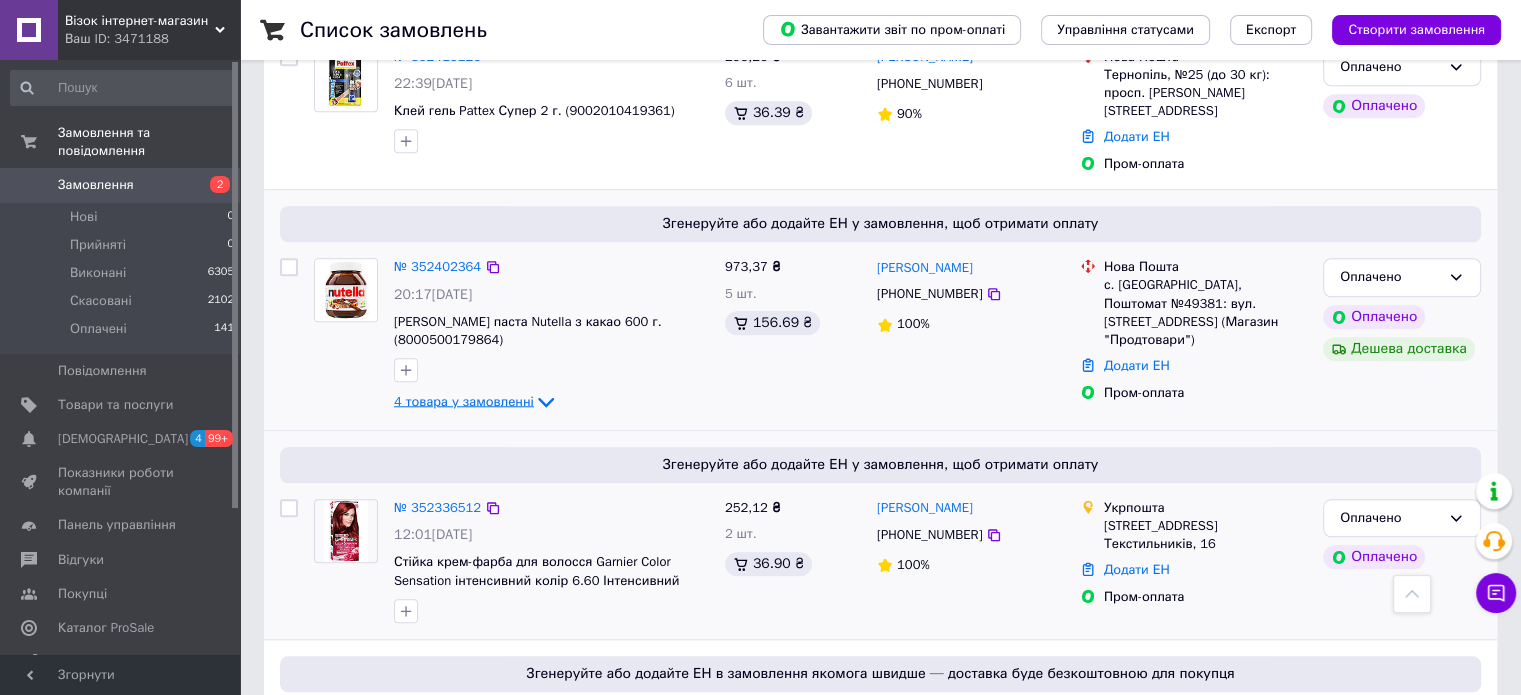 scroll, scrollTop: 1700, scrollLeft: 0, axis: vertical 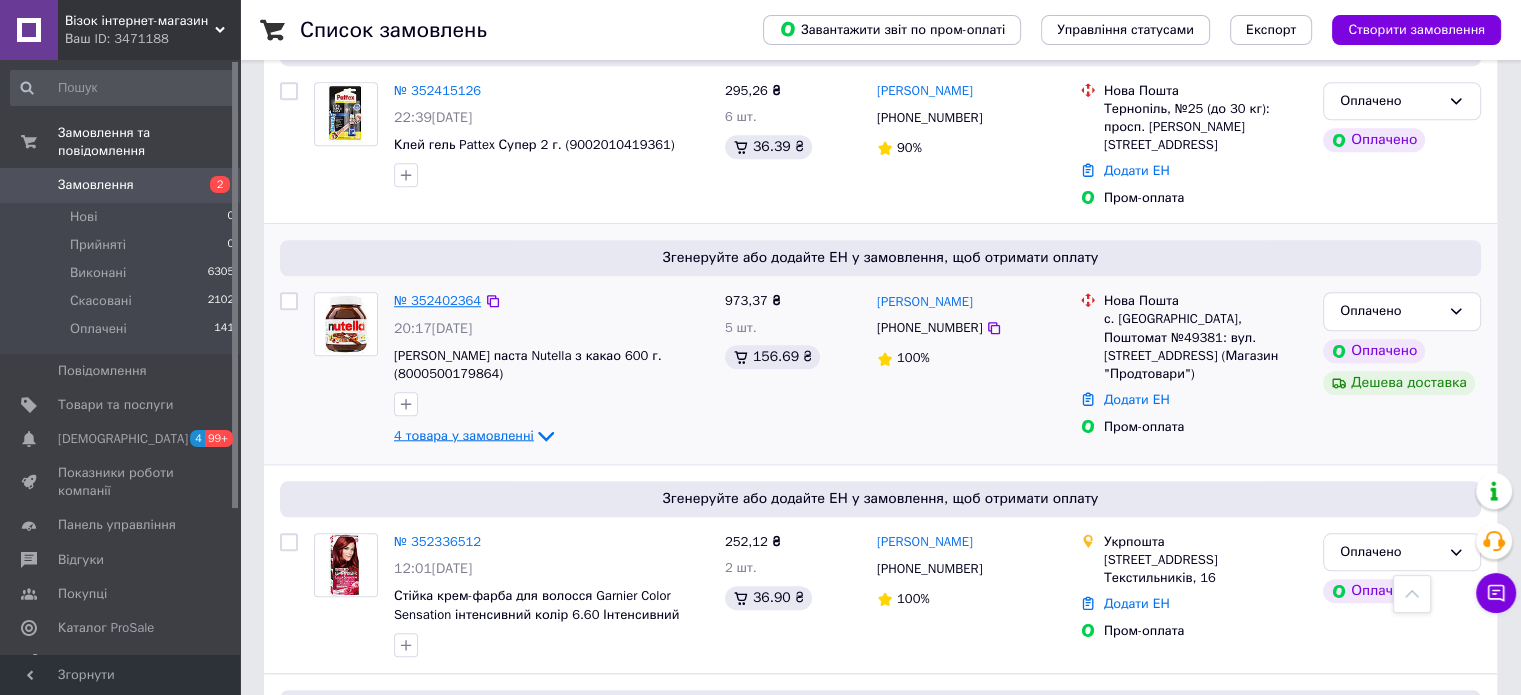 click on "№ 352402364" at bounding box center (437, 300) 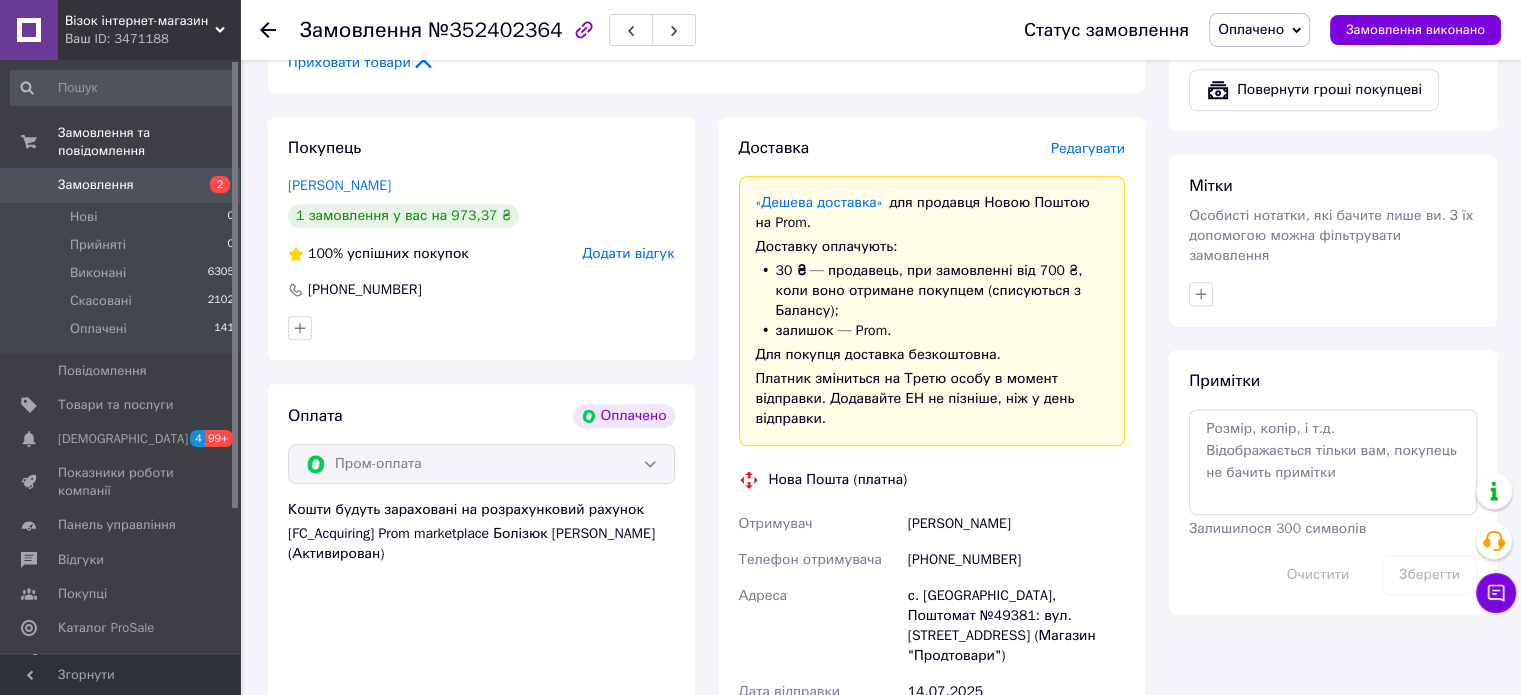 scroll, scrollTop: 1500, scrollLeft: 0, axis: vertical 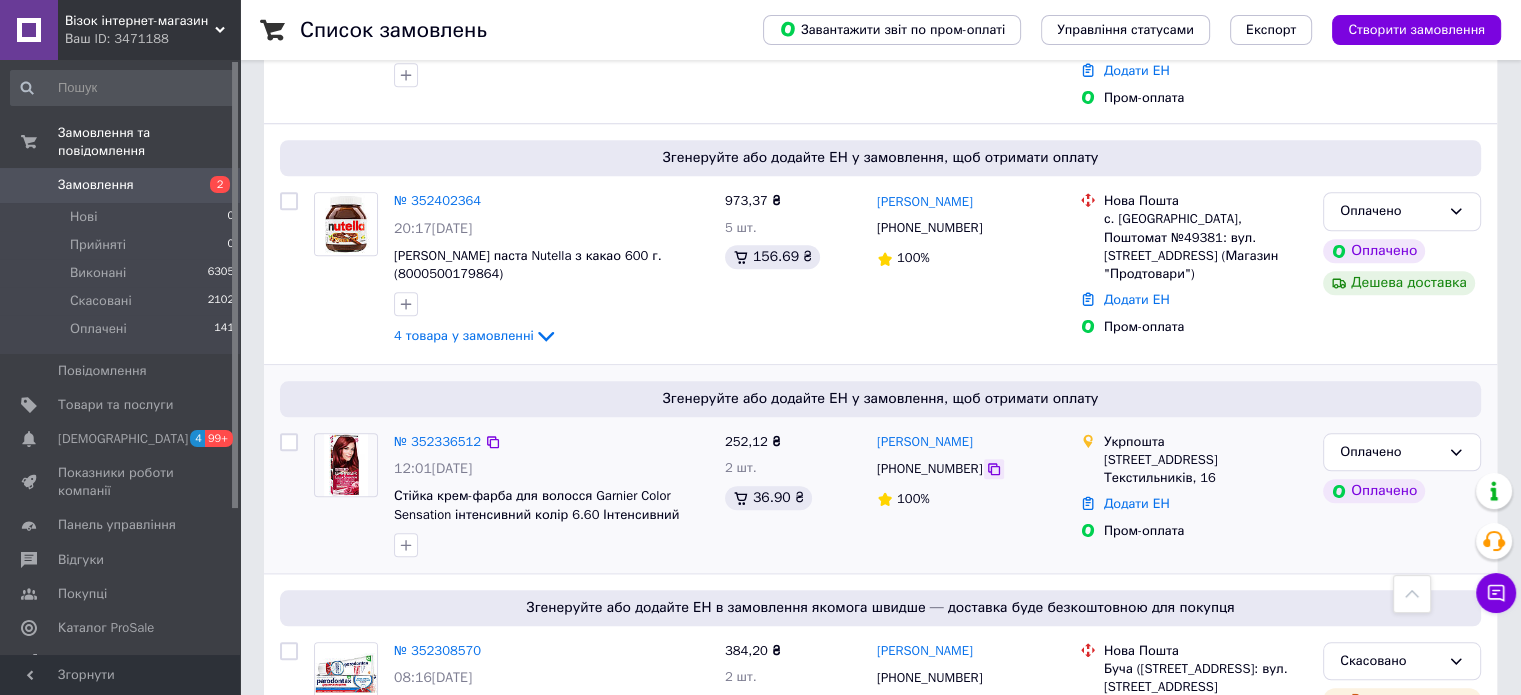 click 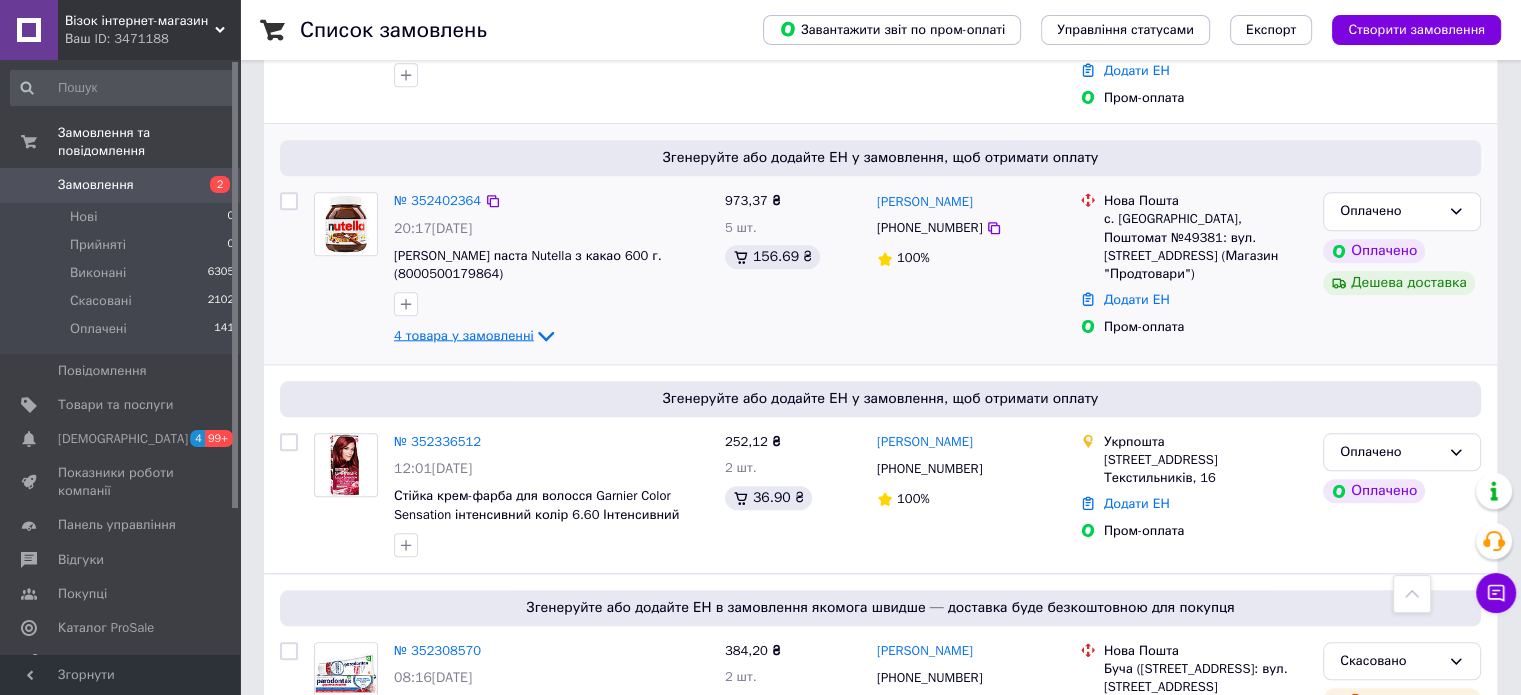 click on "4 товара у замовленні" at bounding box center [464, 335] 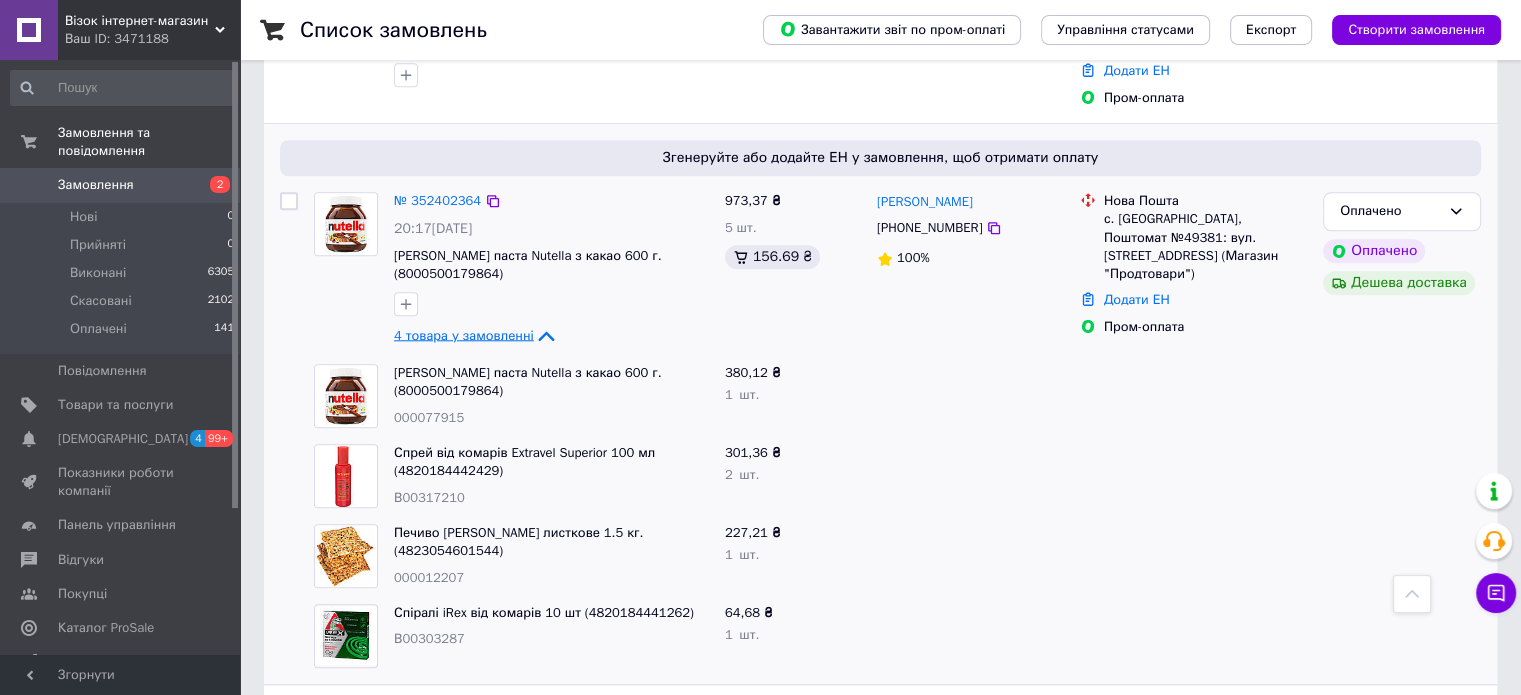click on "4 товара у замовленні" at bounding box center (464, 335) 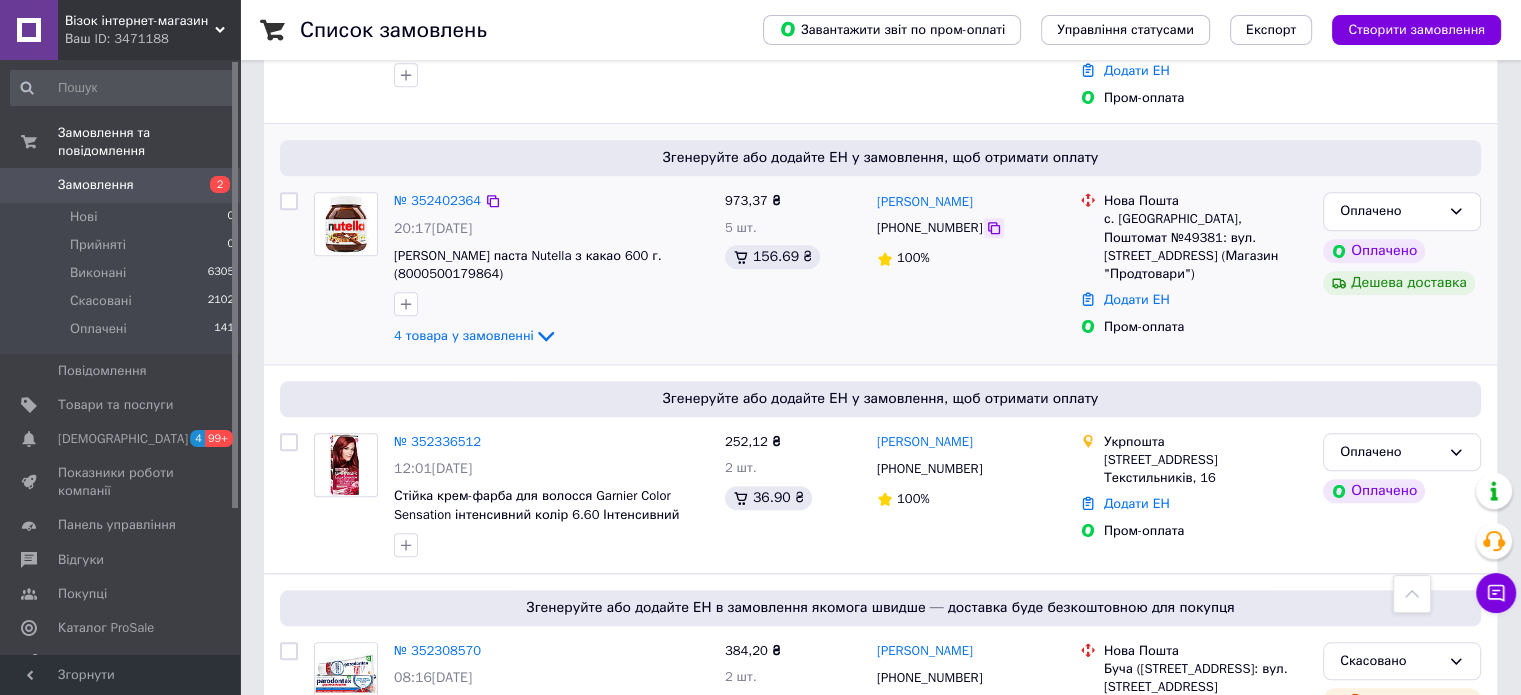 click 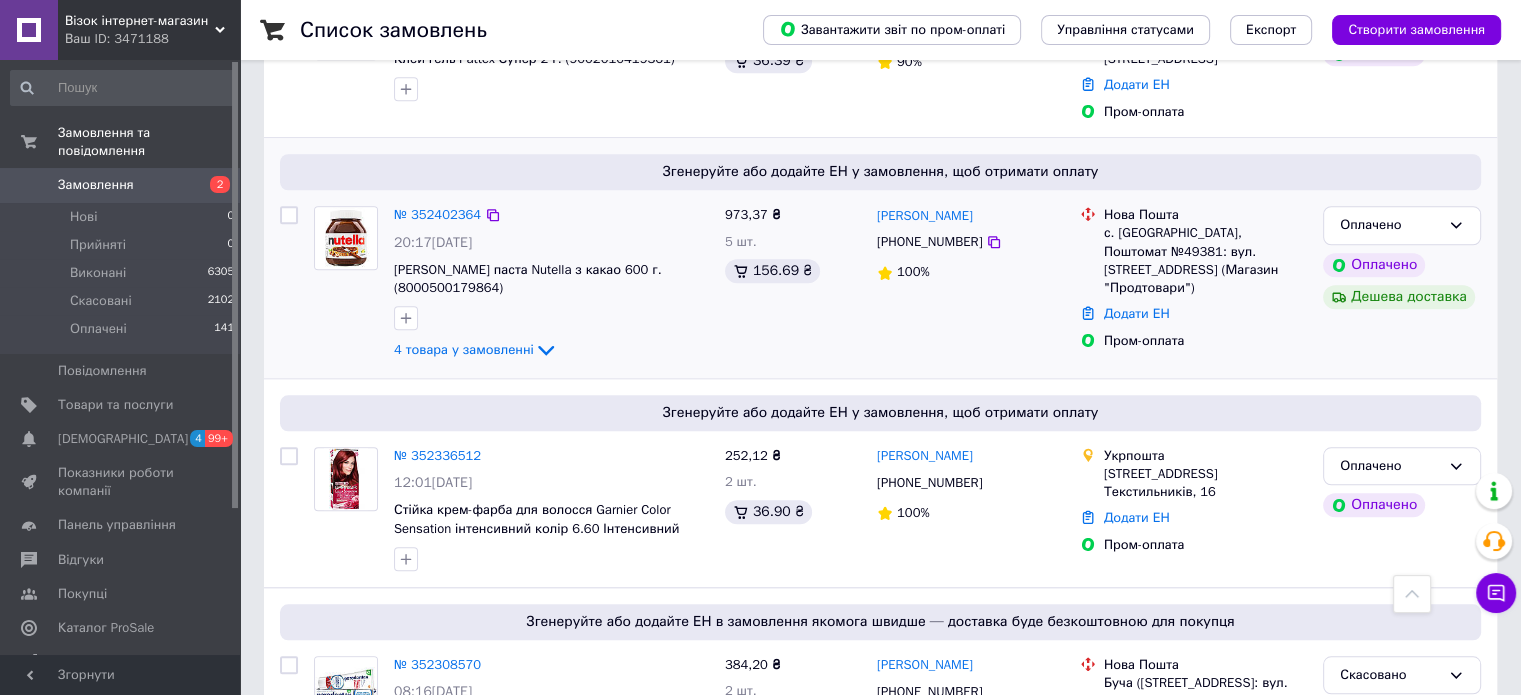 scroll, scrollTop: 1700, scrollLeft: 0, axis: vertical 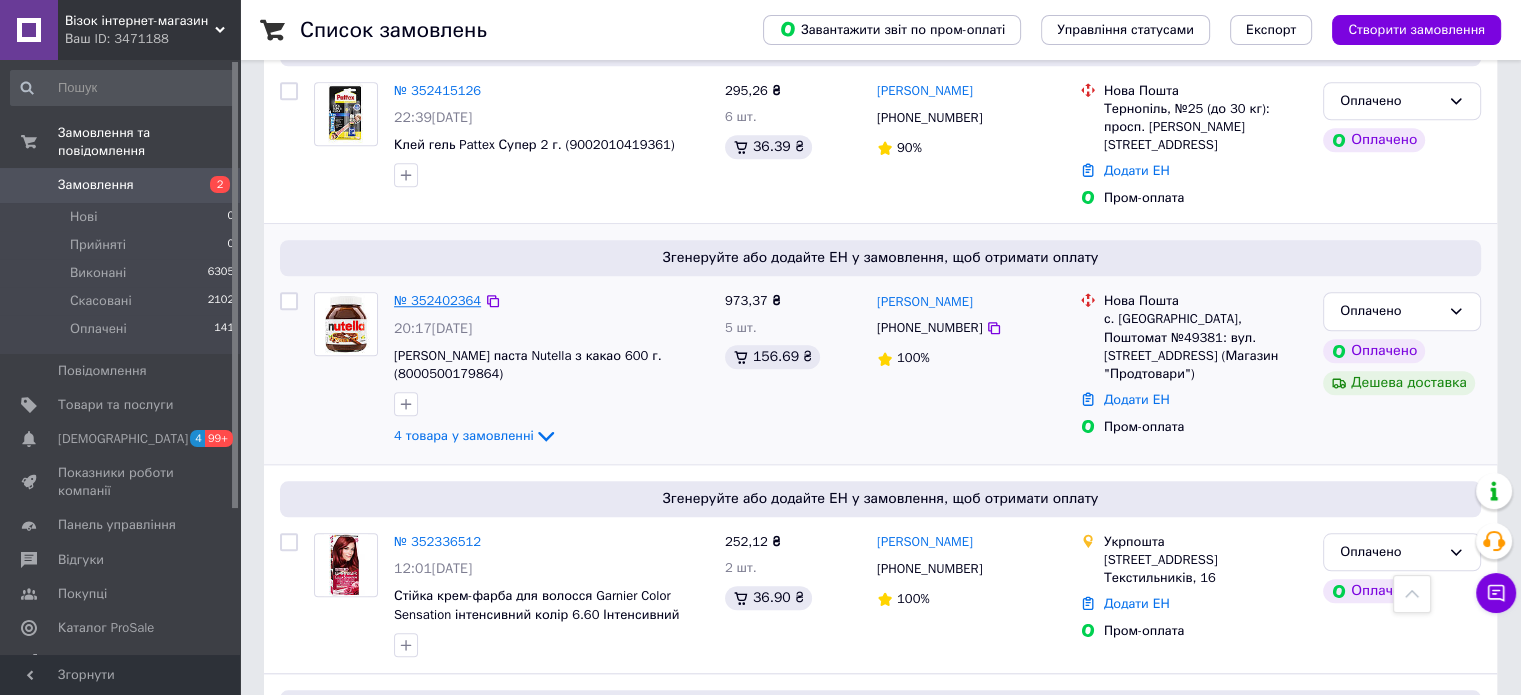 click on "№ 352402364" at bounding box center (437, 300) 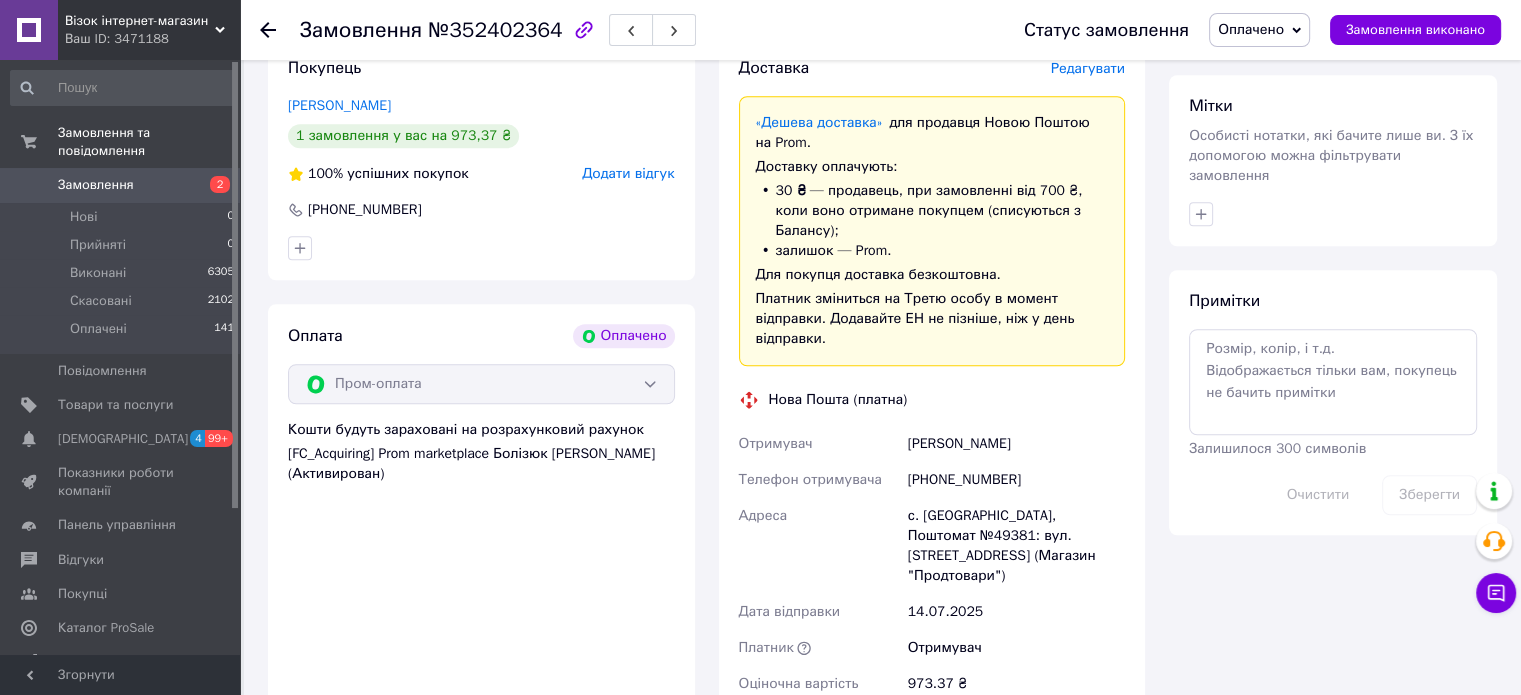 scroll, scrollTop: 1476, scrollLeft: 0, axis: vertical 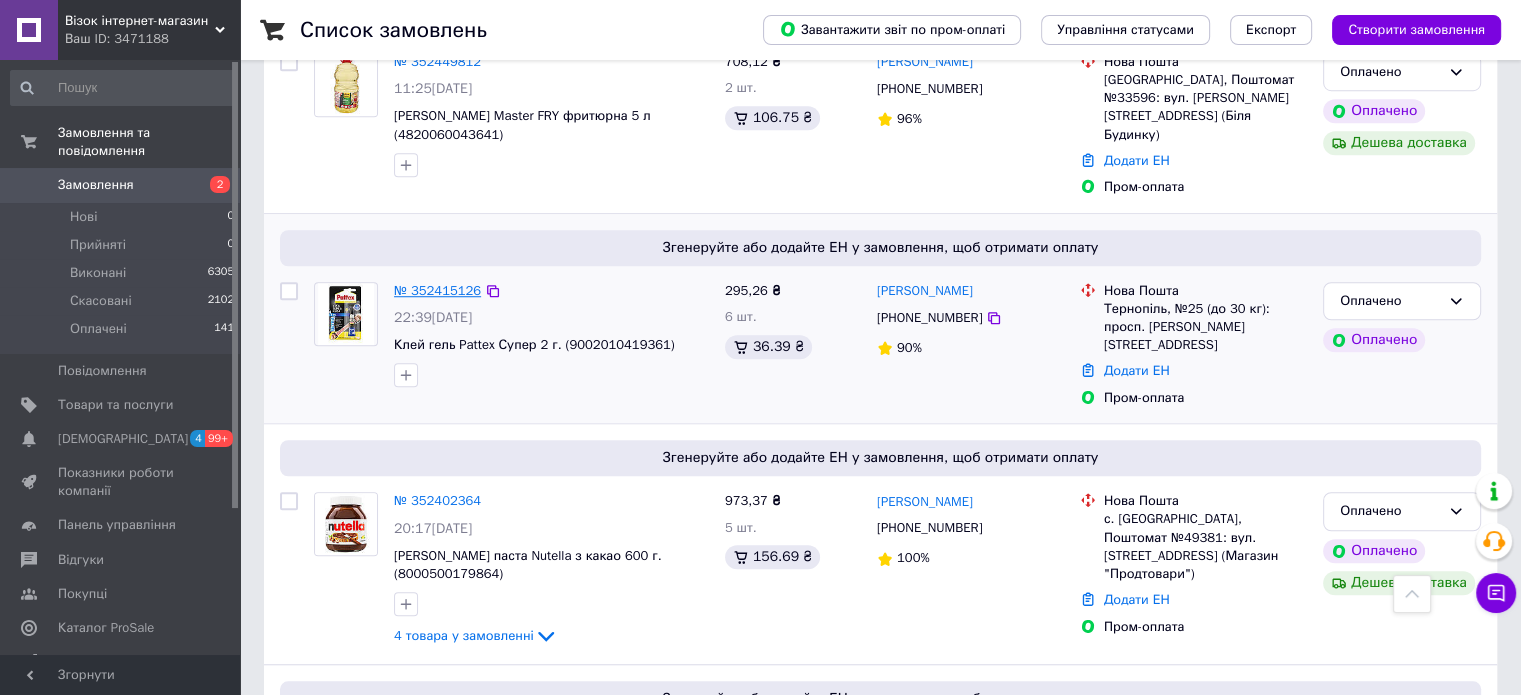 click on "№ 352415126" at bounding box center [437, 290] 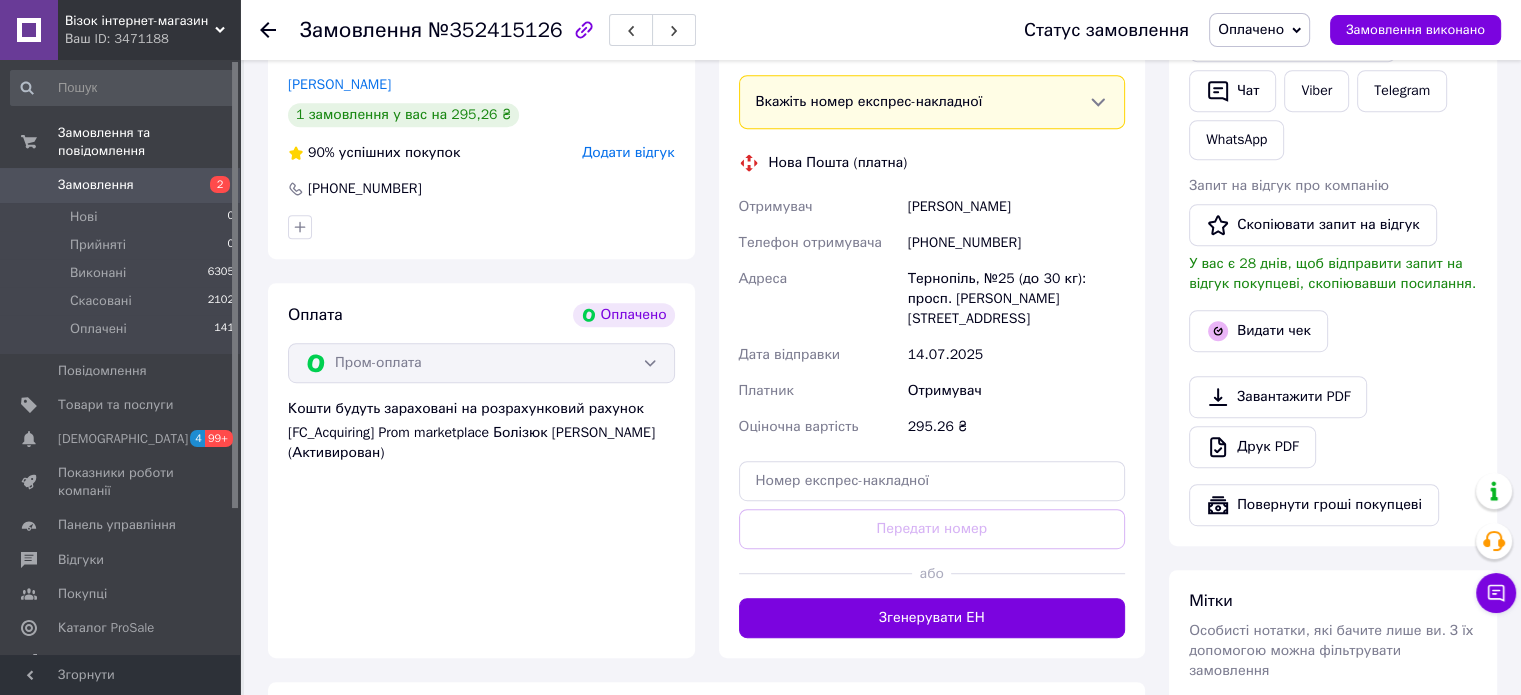 scroll, scrollTop: 788, scrollLeft: 0, axis: vertical 